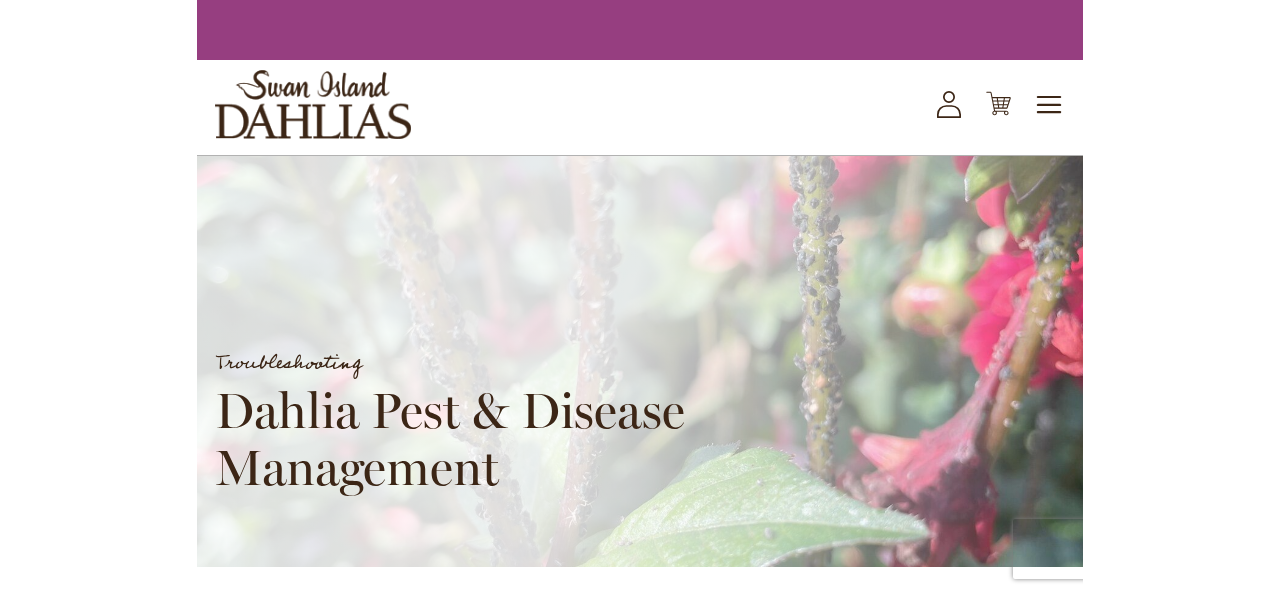 scroll, scrollTop: 0, scrollLeft: 0, axis: both 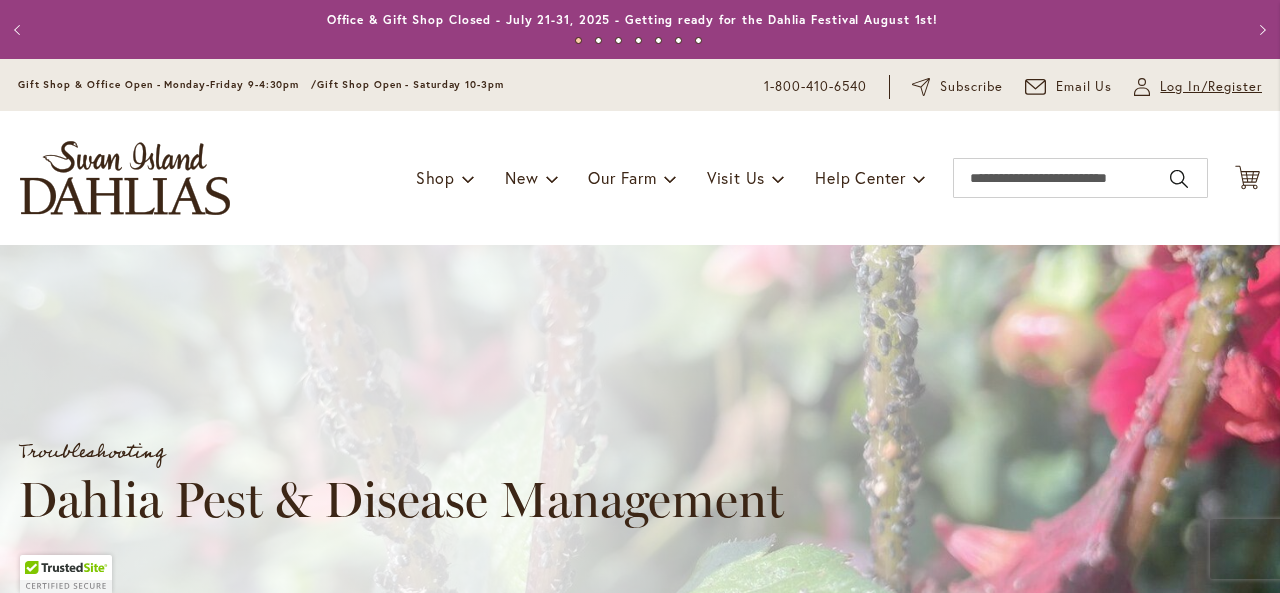 type on "**********" 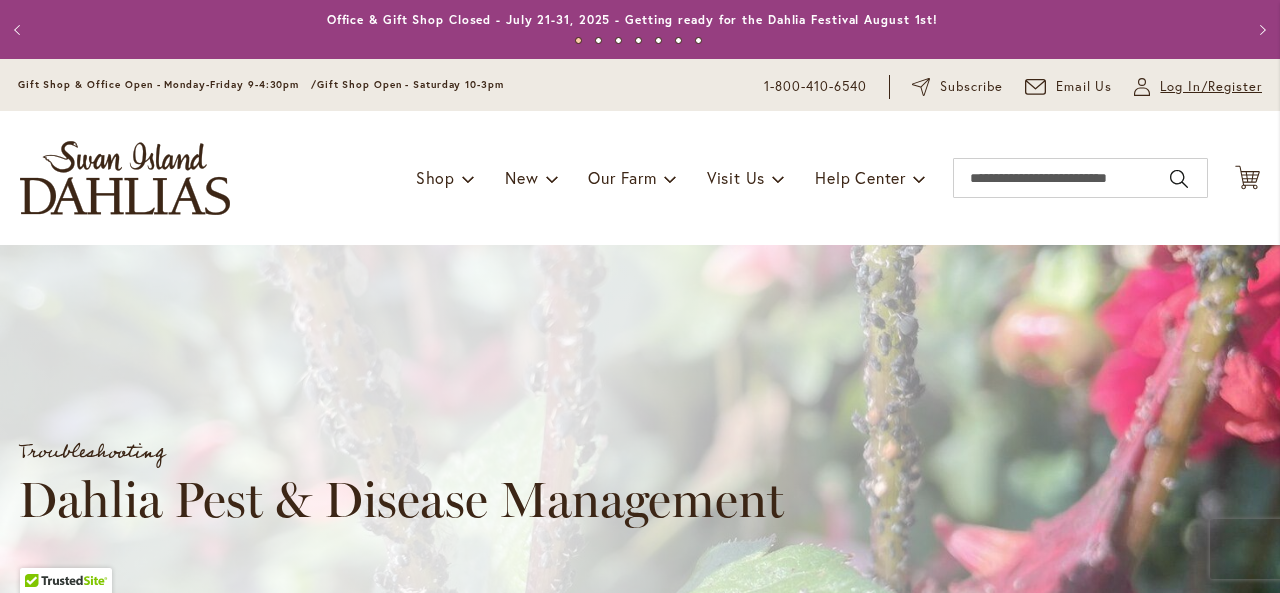 click on "Log In/Register" at bounding box center [1211, 87] 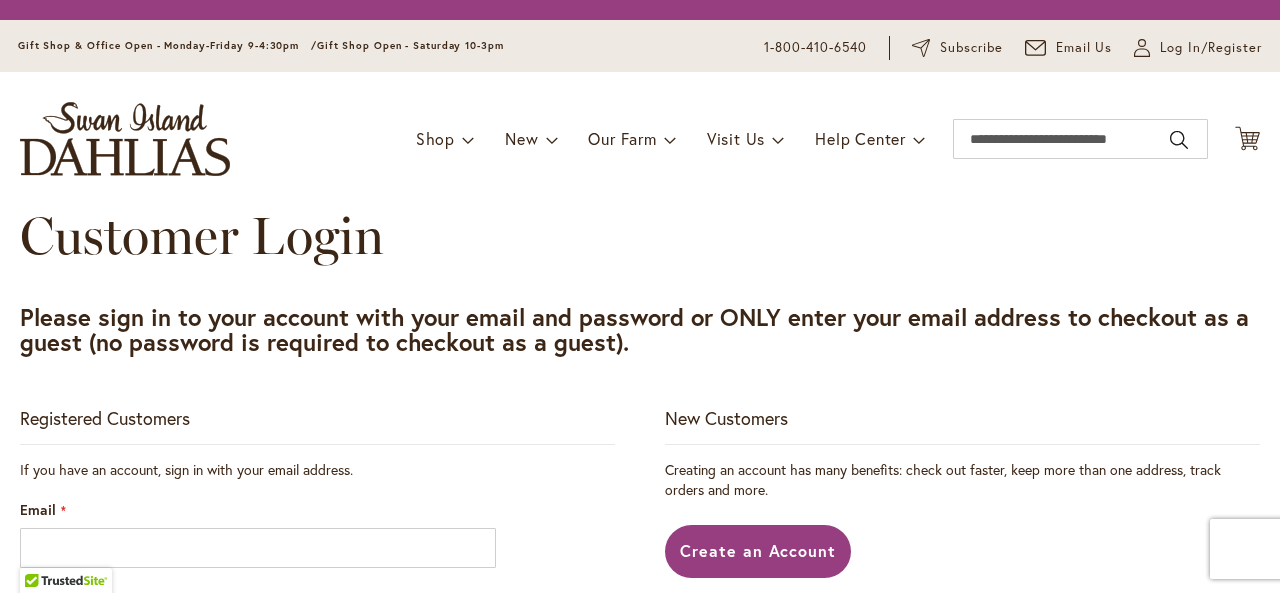scroll, scrollTop: 0, scrollLeft: 0, axis: both 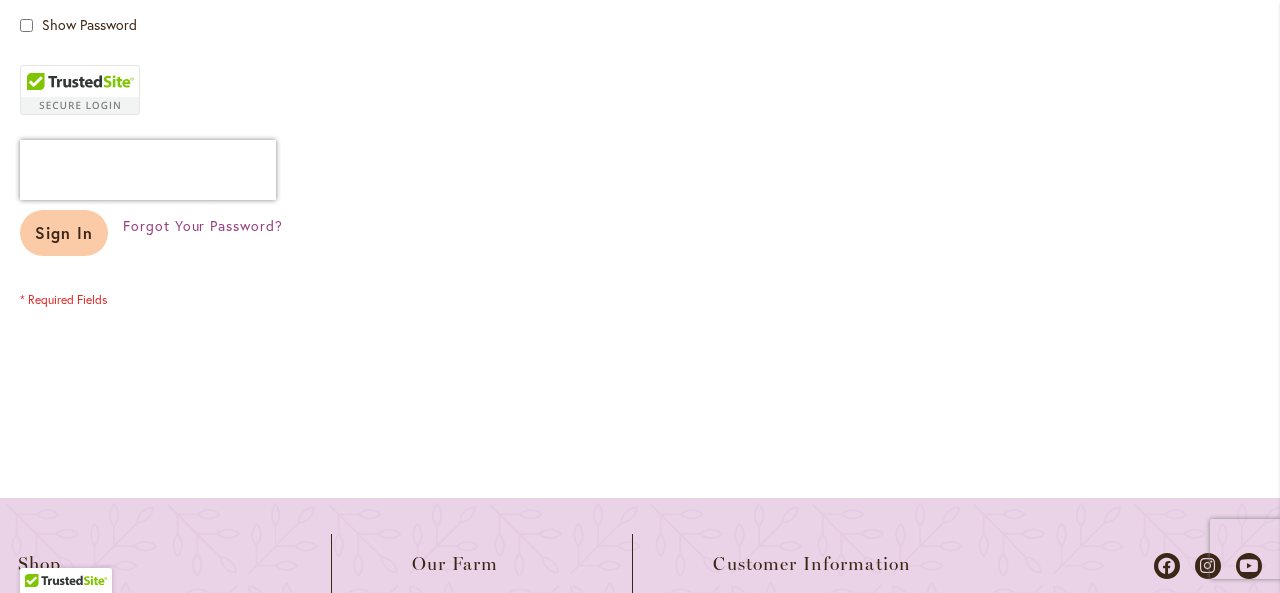 type on "**********" 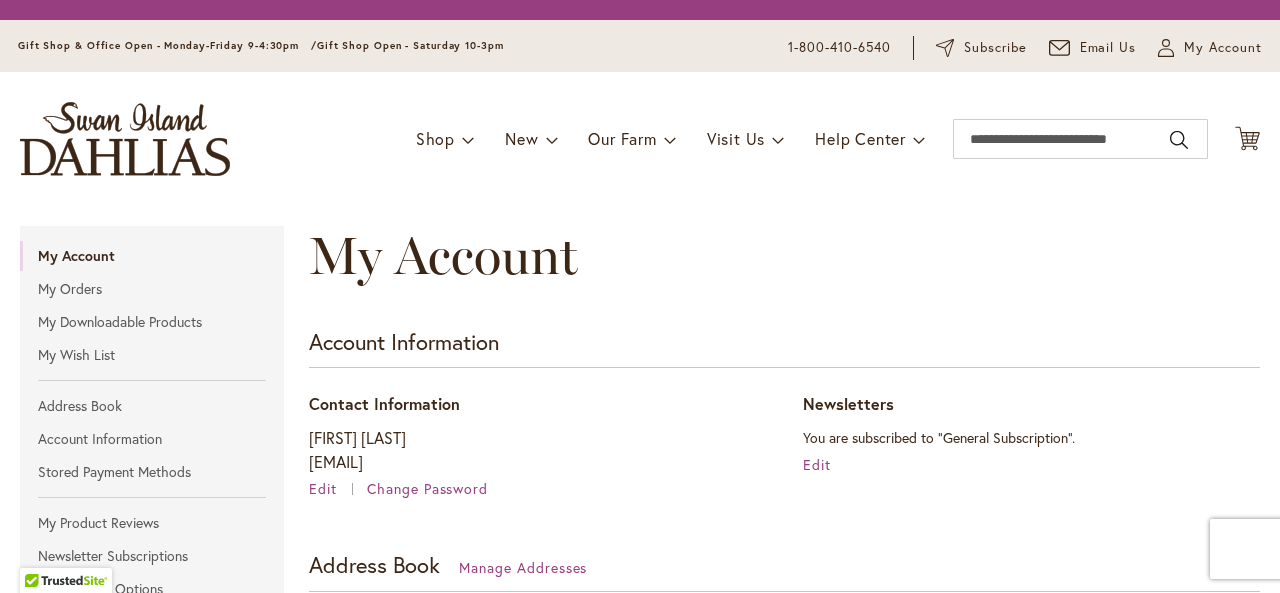 scroll, scrollTop: 0, scrollLeft: 0, axis: both 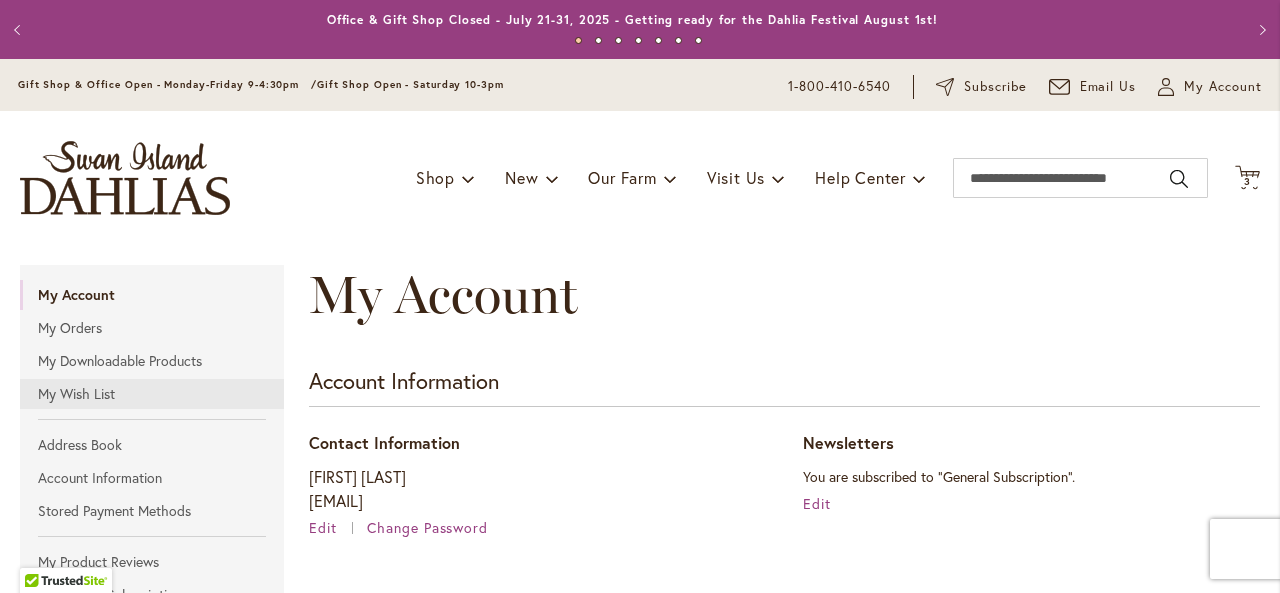 type on "**********" 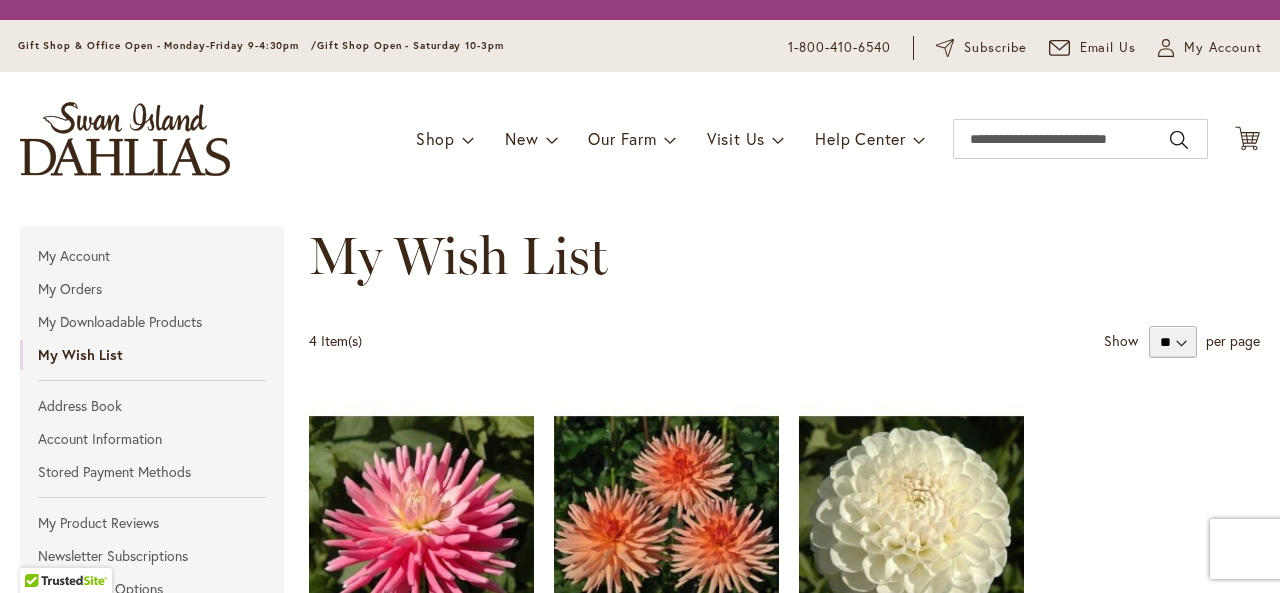 scroll, scrollTop: 0, scrollLeft: 0, axis: both 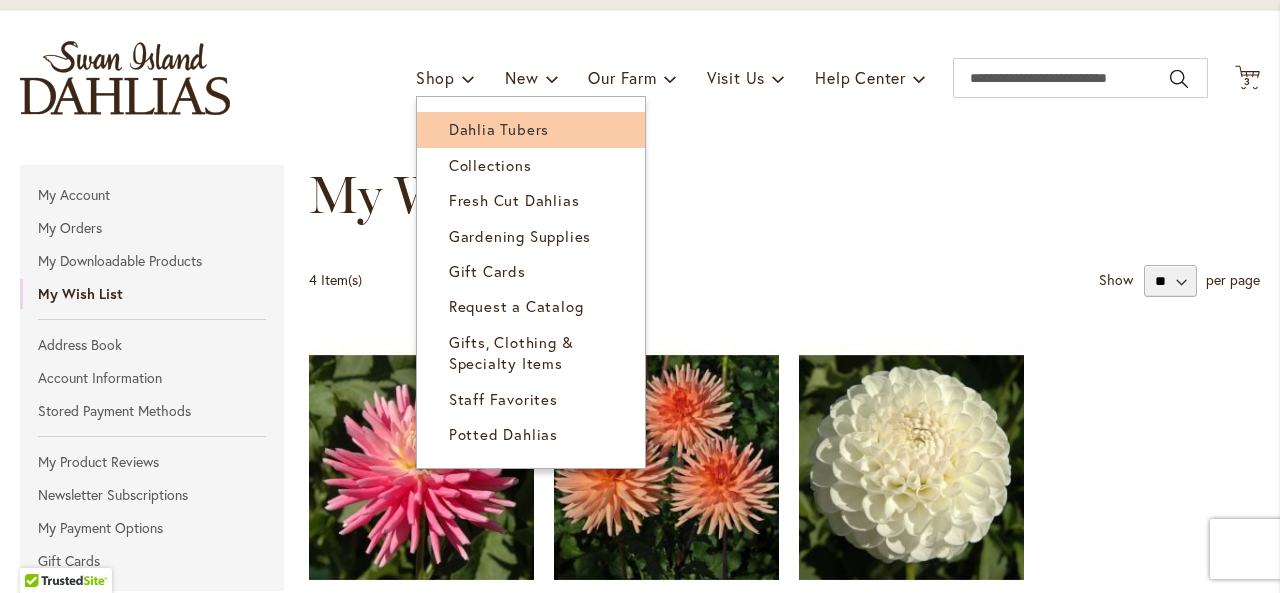 type on "**********" 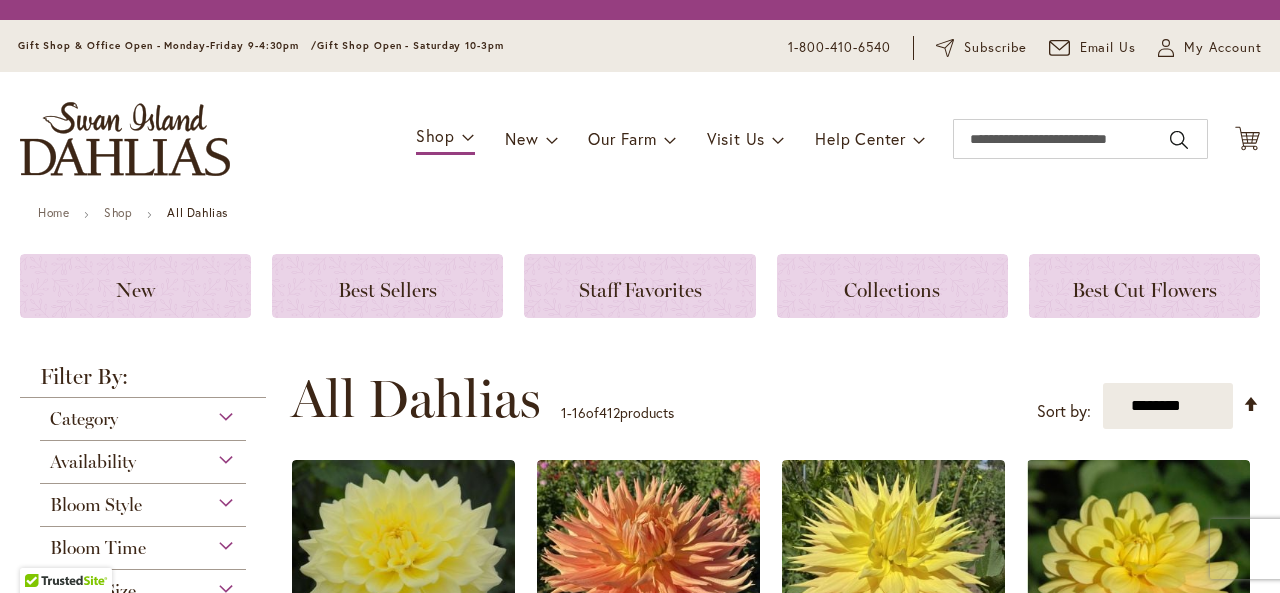scroll, scrollTop: 0, scrollLeft: 0, axis: both 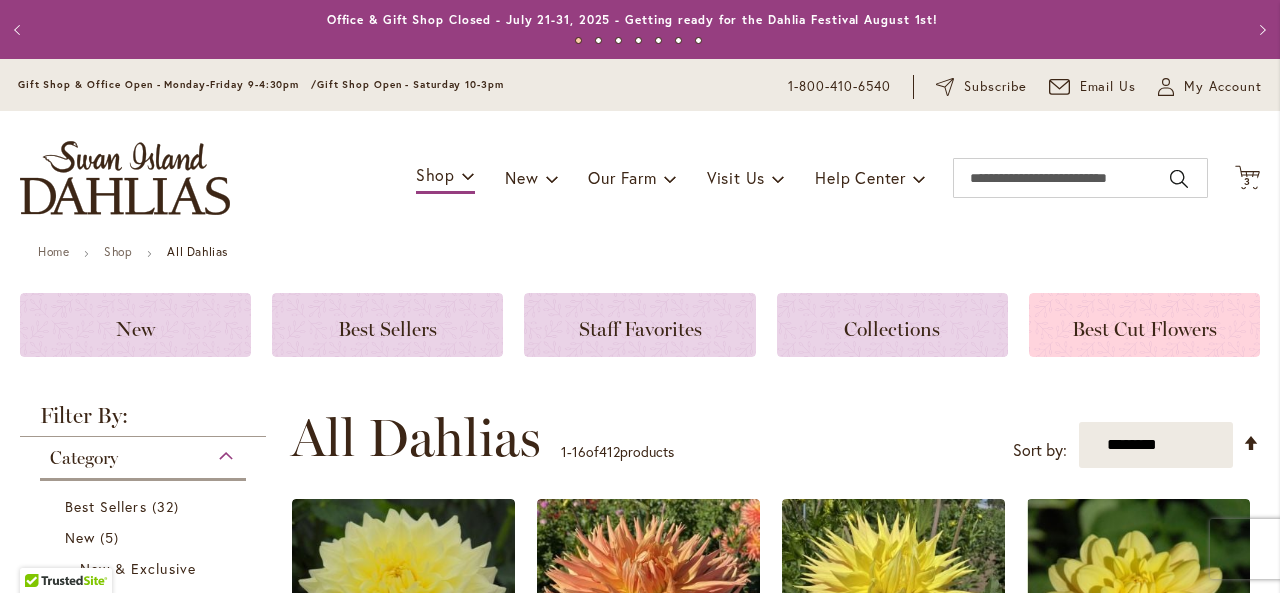 type on "**********" 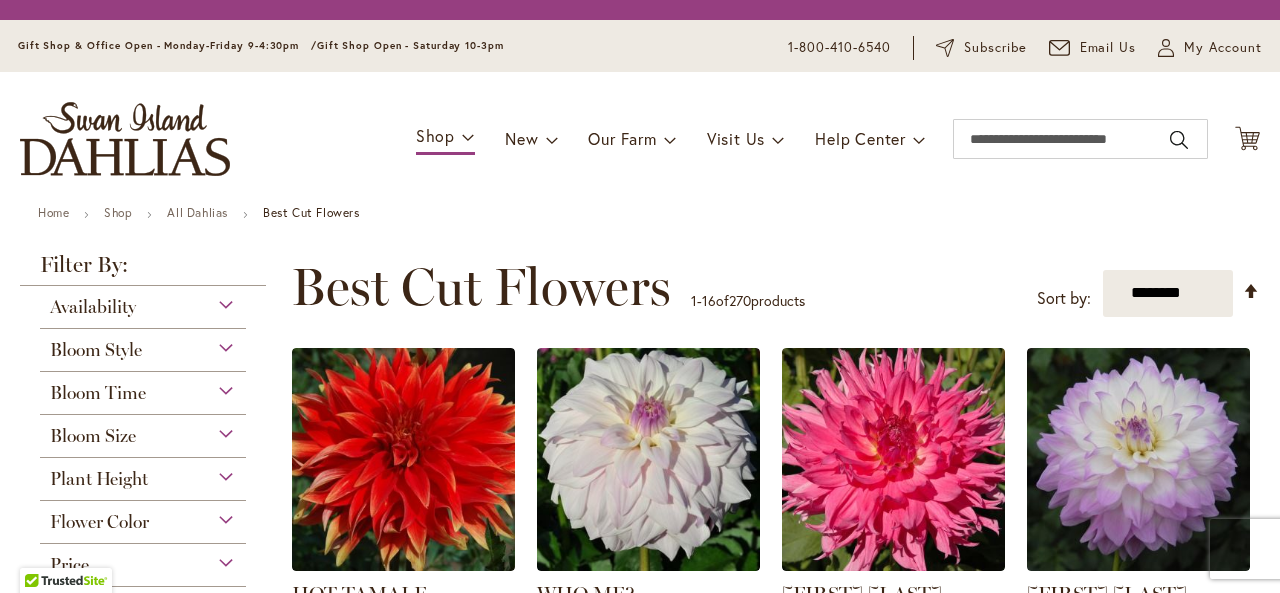 scroll, scrollTop: 0, scrollLeft: 0, axis: both 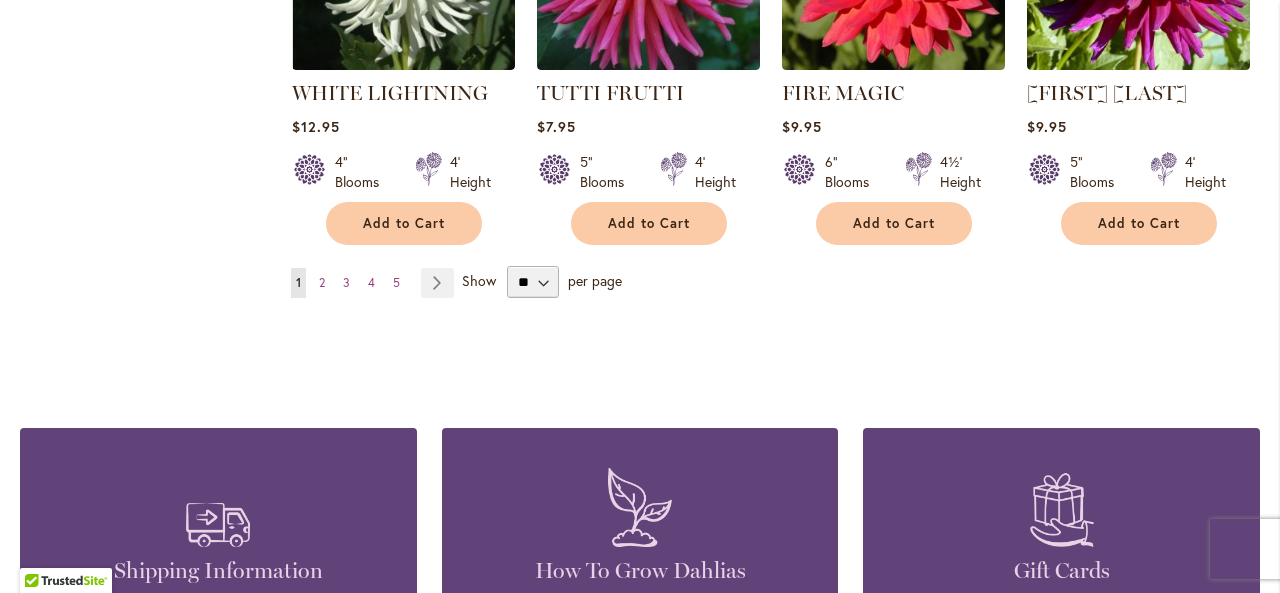 type on "**********" 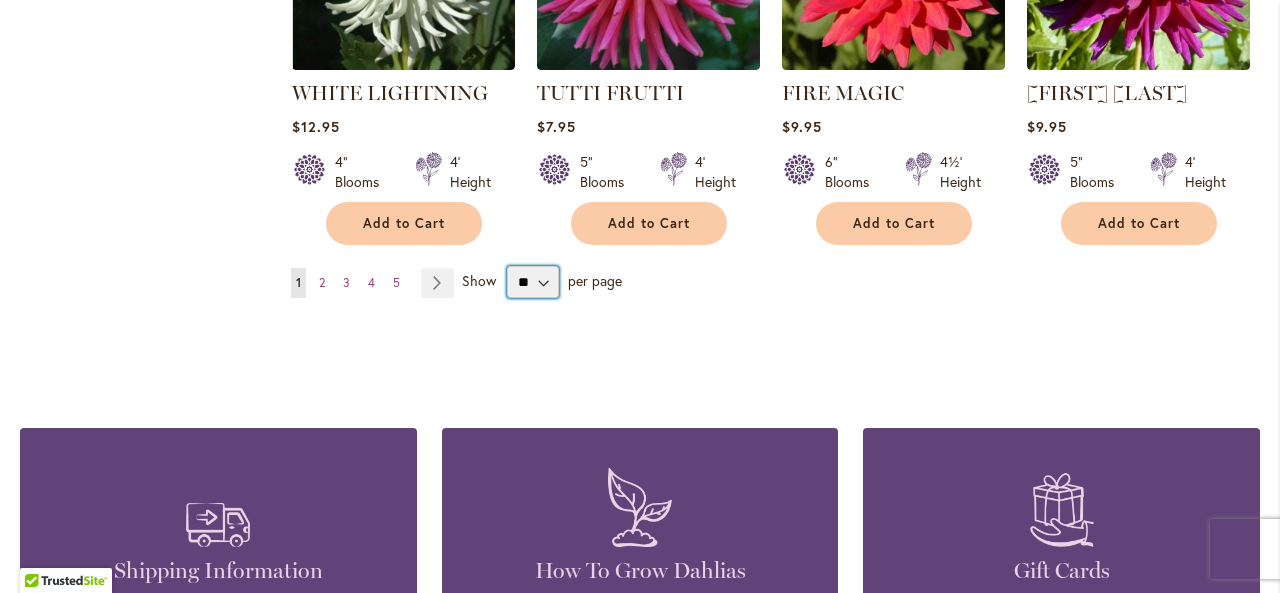 click on "**
**
**
**" at bounding box center [533, 282] 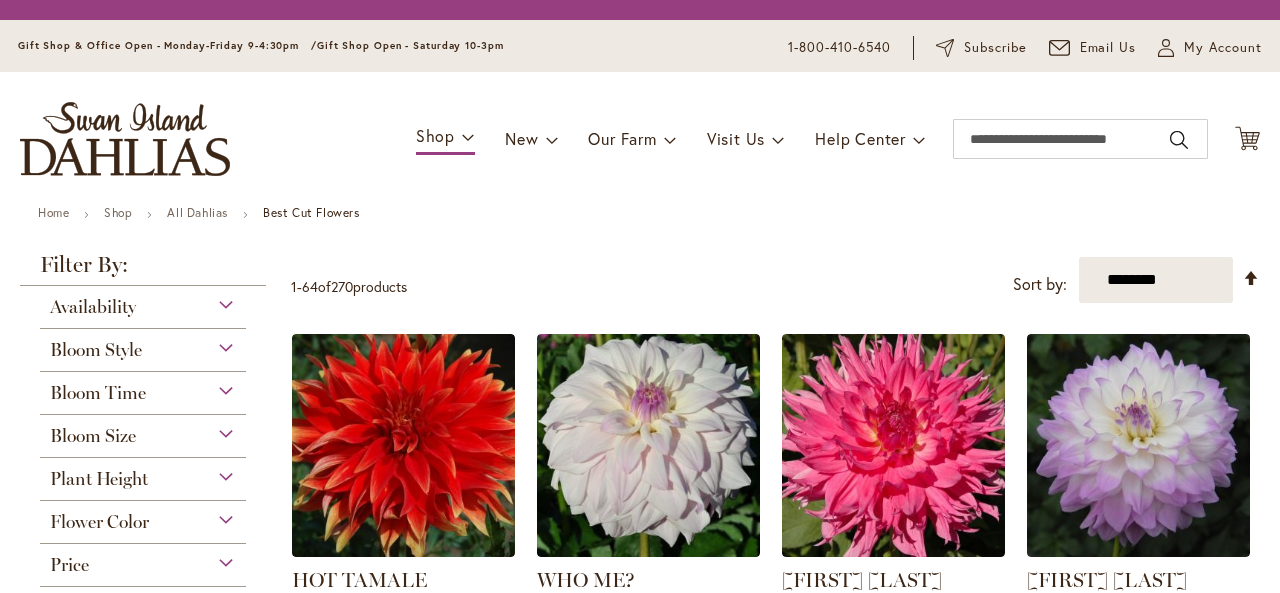 scroll, scrollTop: 0, scrollLeft: 0, axis: both 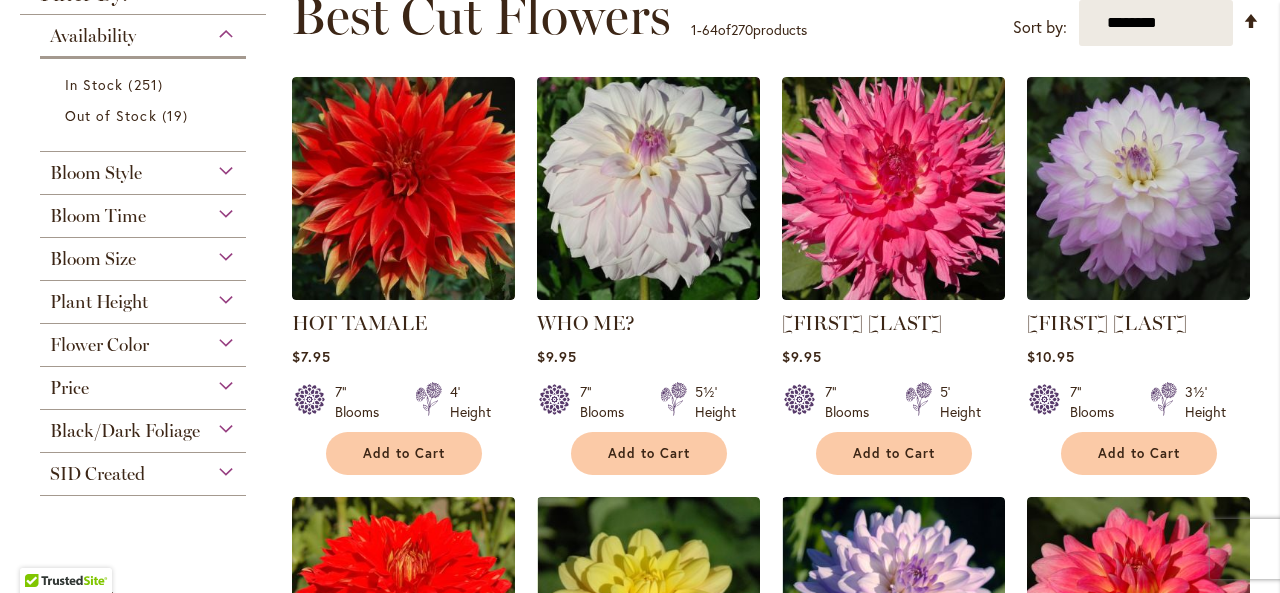 type on "**********" 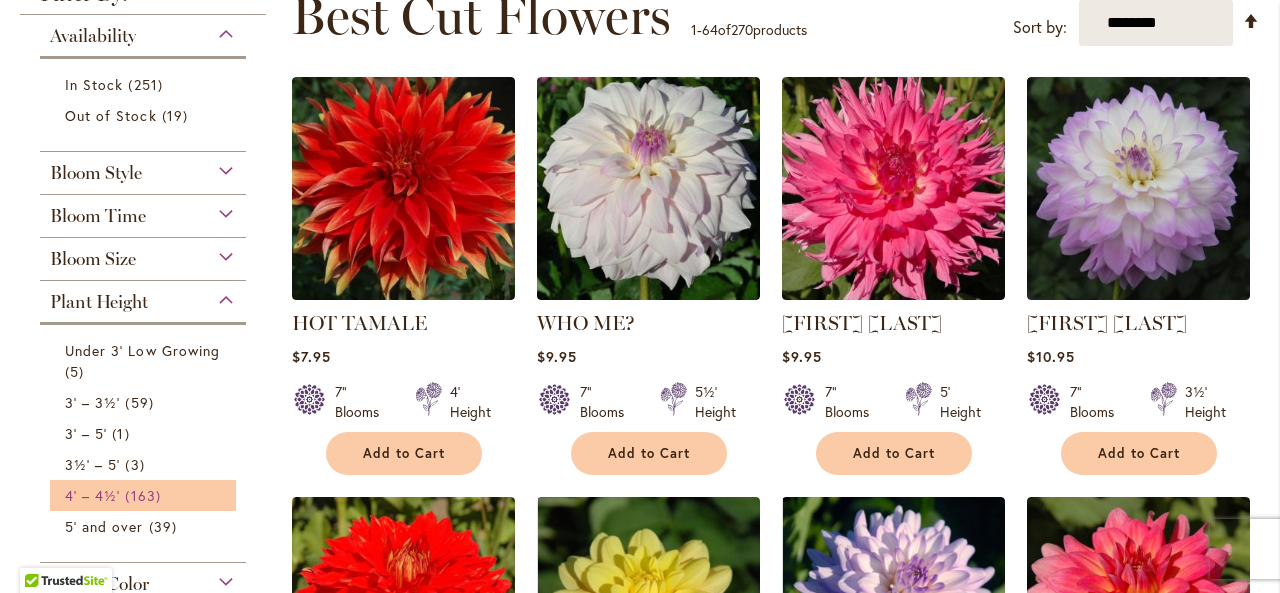 click on "4' – 4½'" at bounding box center (92, 495) 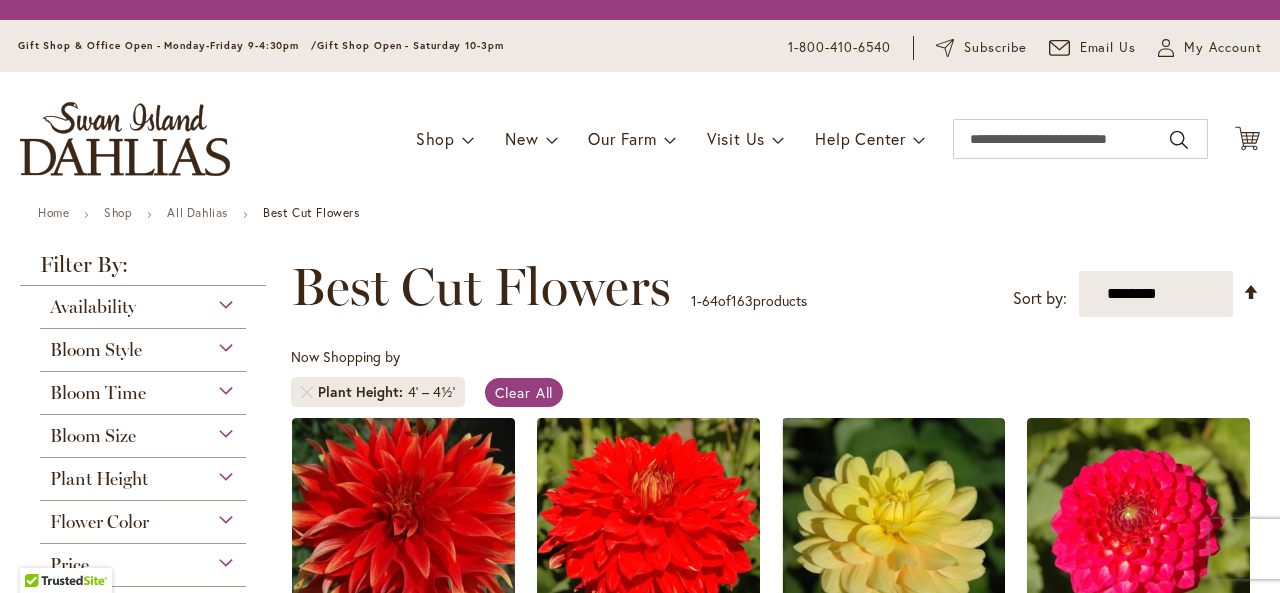 scroll, scrollTop: 0, scrollLeft: 0, axis: both 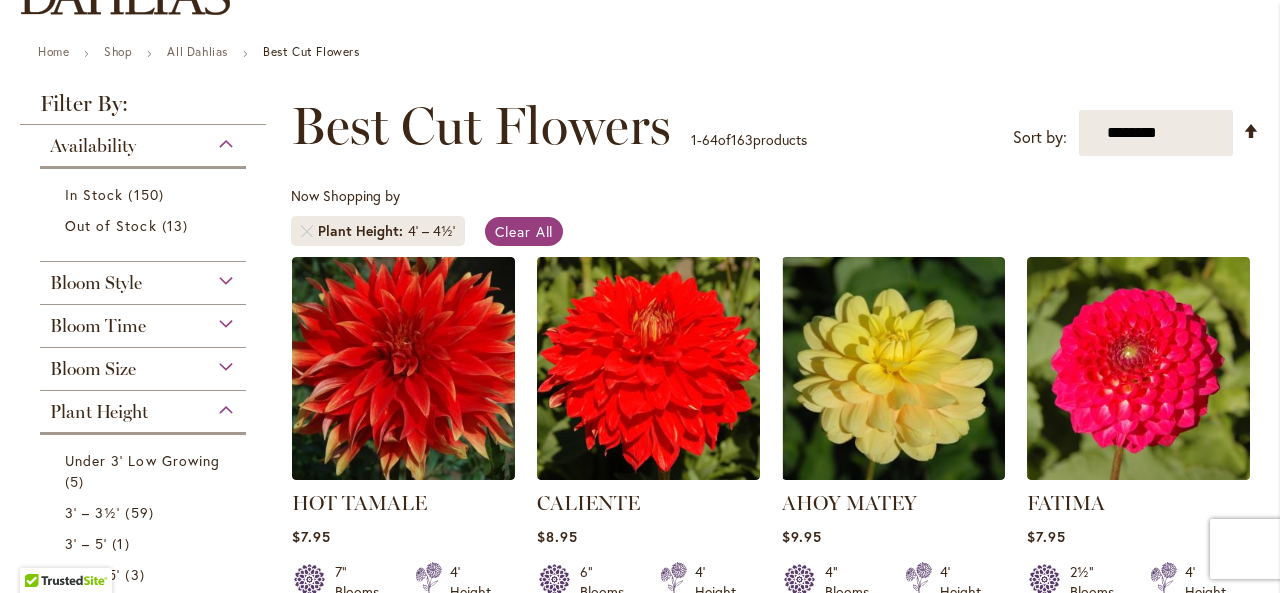 type on "**********" 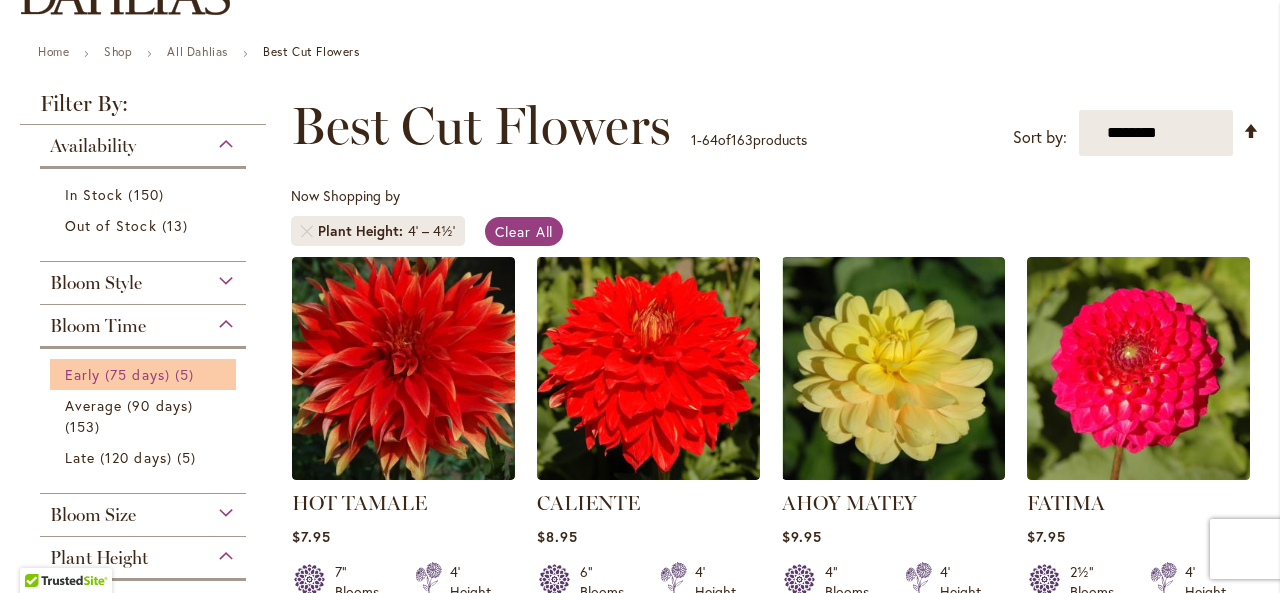 click on "Early (75 days)" at bounding box center (117, 374) 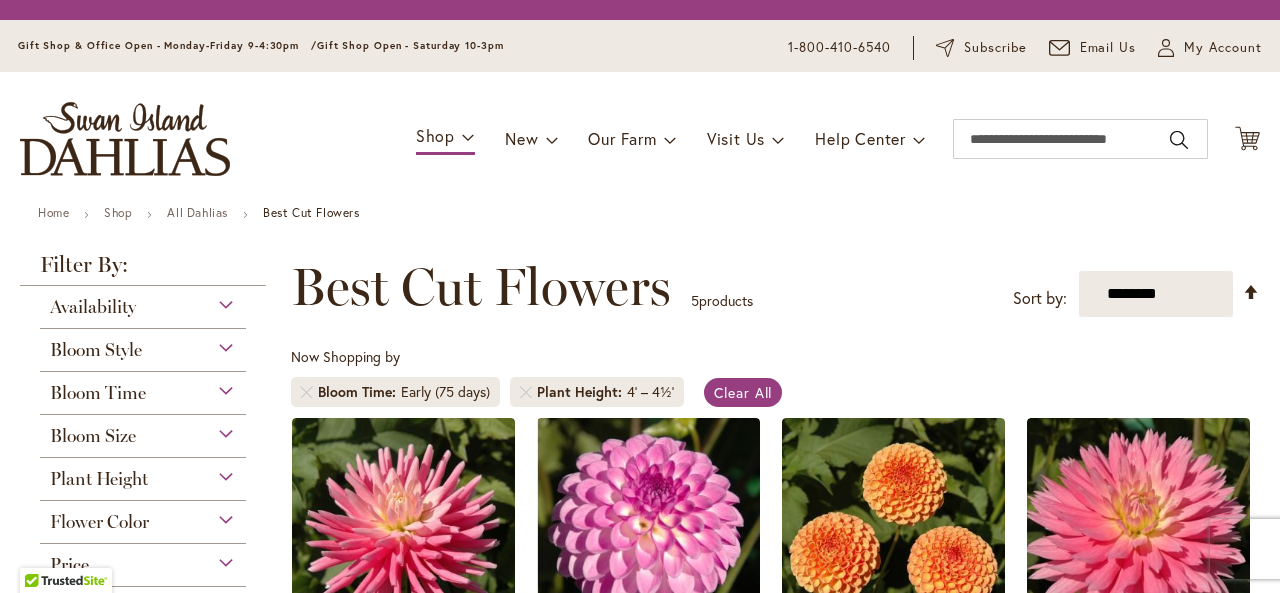 scroll, scrollTop: 0, scrollLeft: 0, axis: both 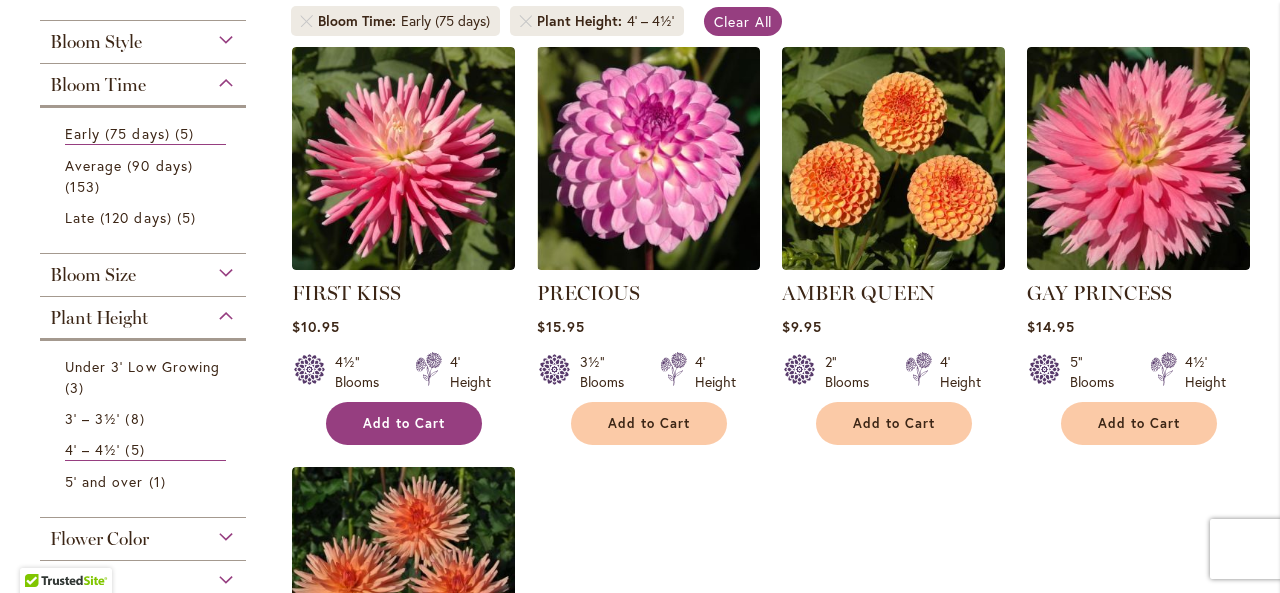 type on "**********" 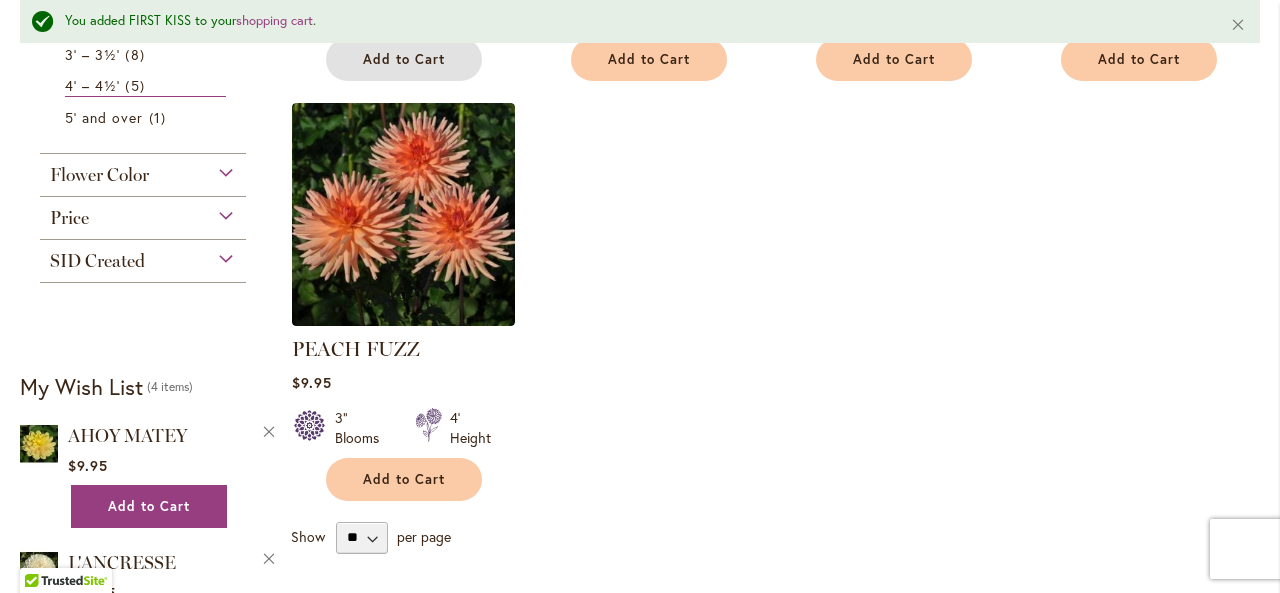 scroll, scrollTop: 862, scrollLeft: 0, axis: vertical 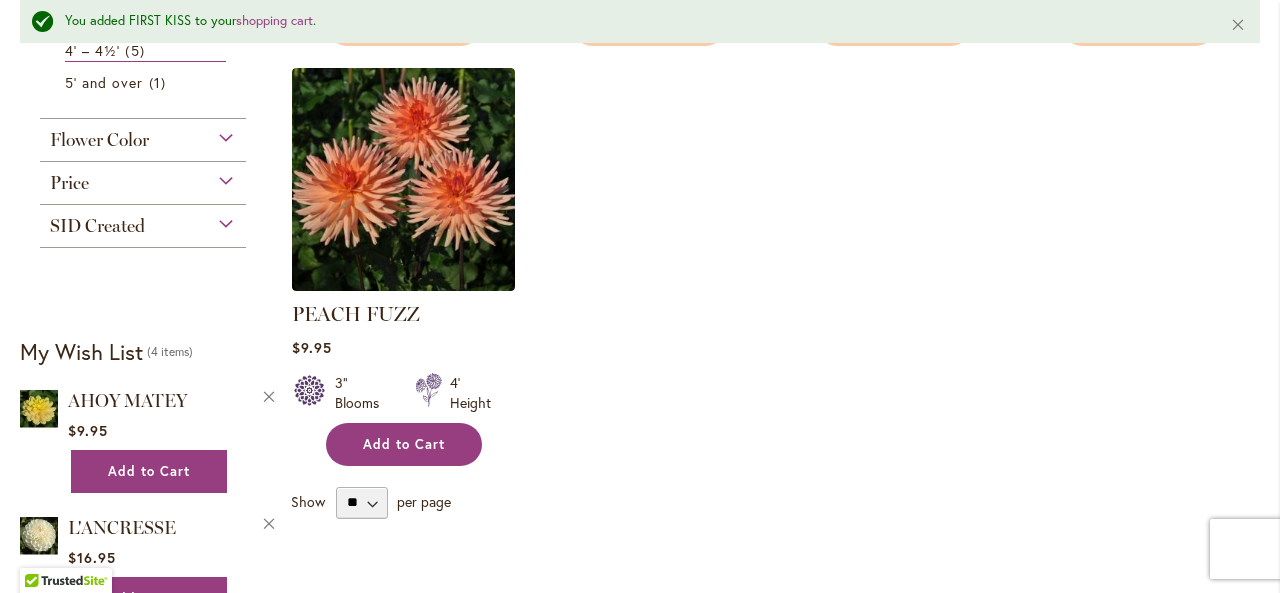 click on "Add to Cart" at bounding box center [404, 444] 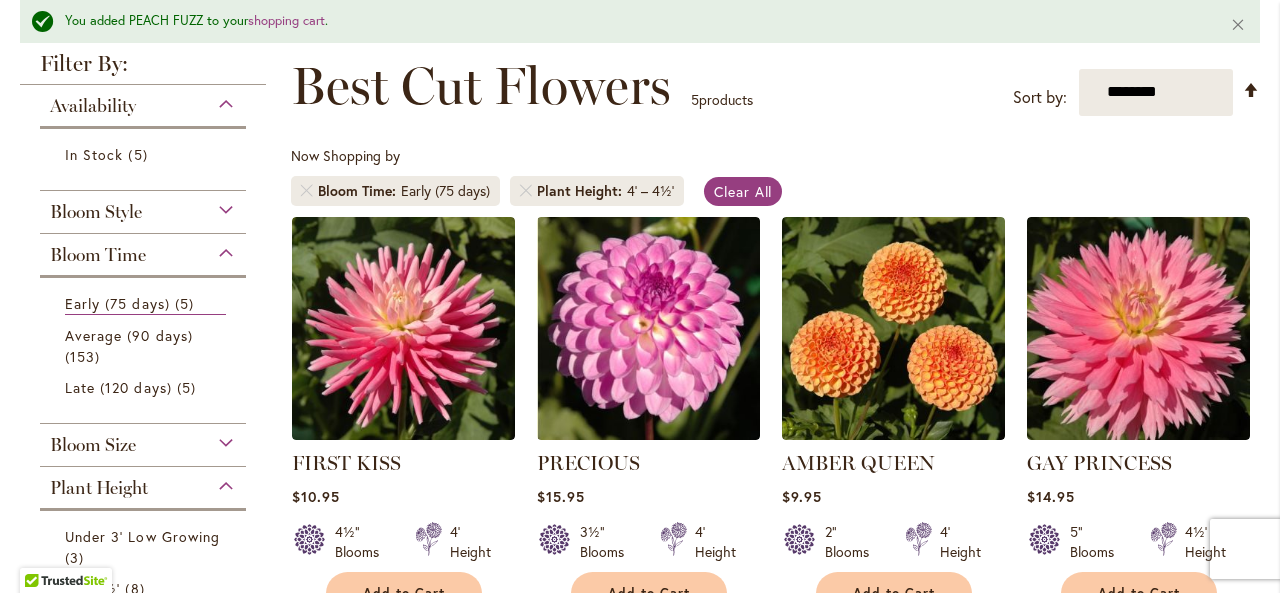 scroll, scrollTop: 262, scrollLeft: 0, axis: vertical 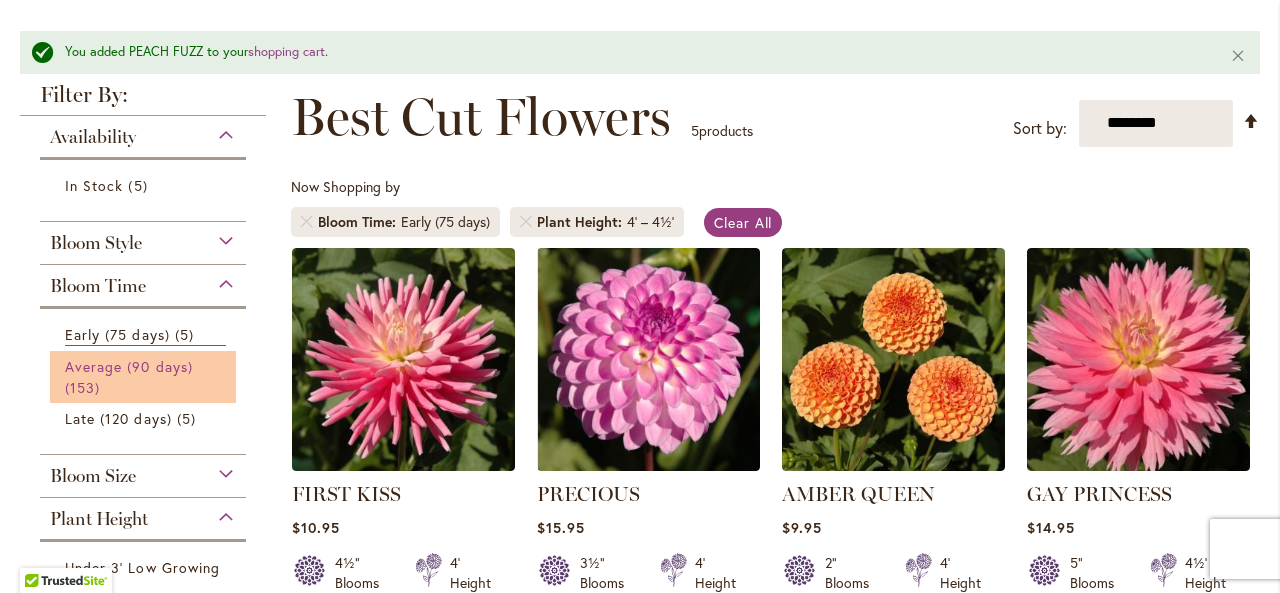 click on "Average (90 days)" at bounding box center [129, 366] 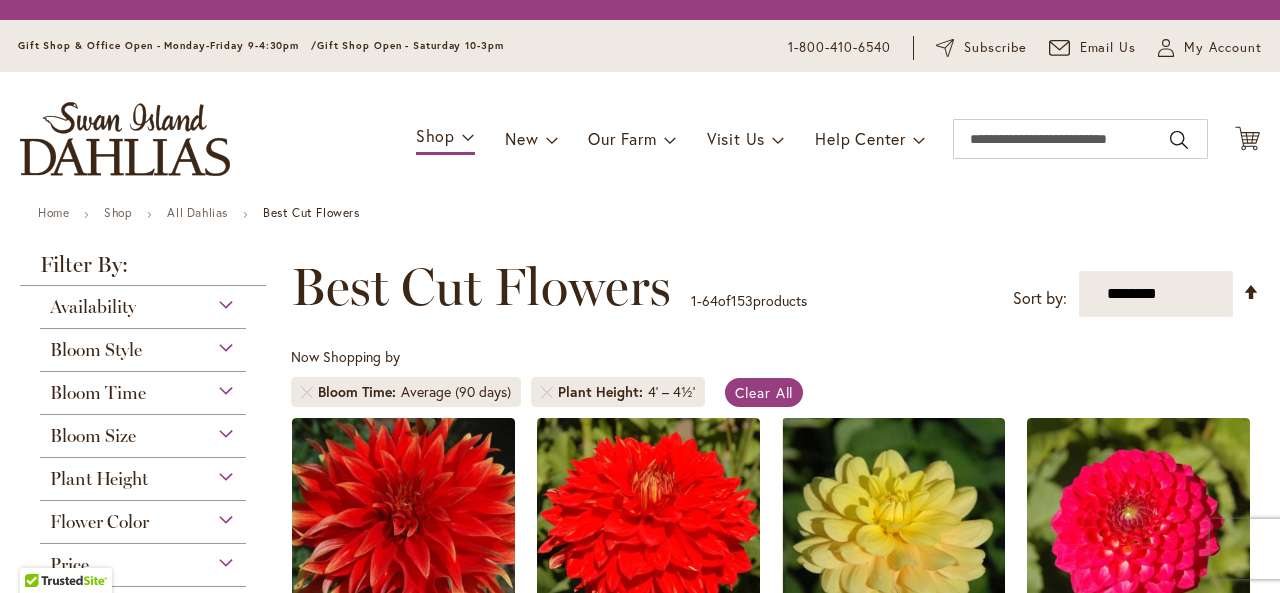scroll, scrollTop: 0, scrollLeft: 0, axis: both 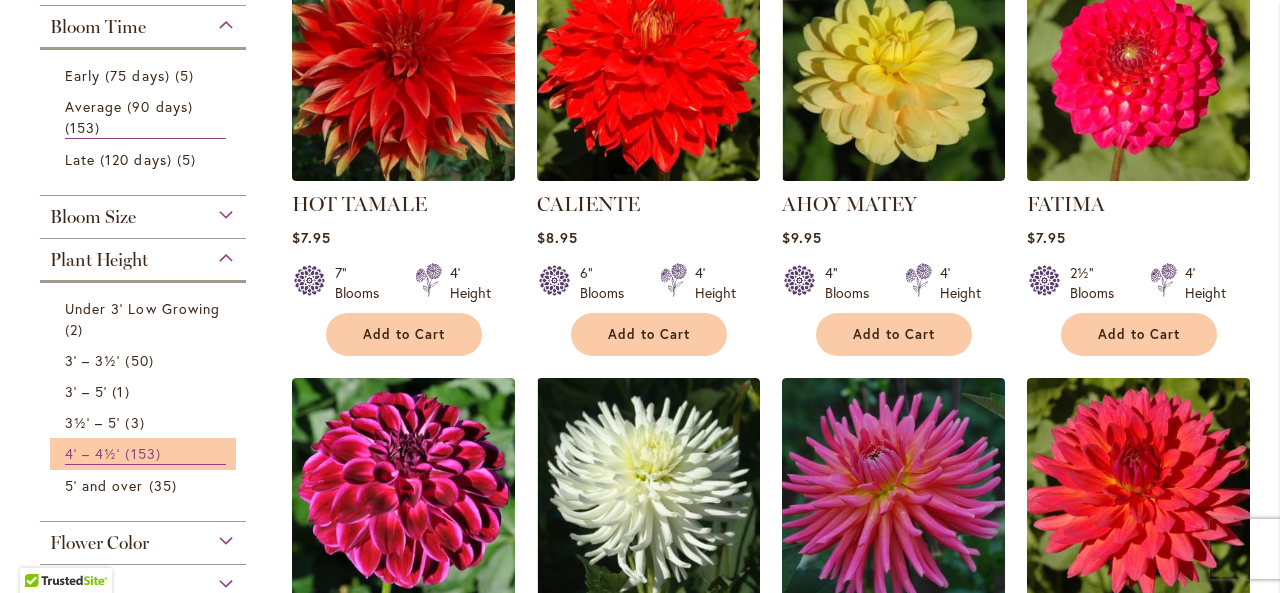 type on "**********" 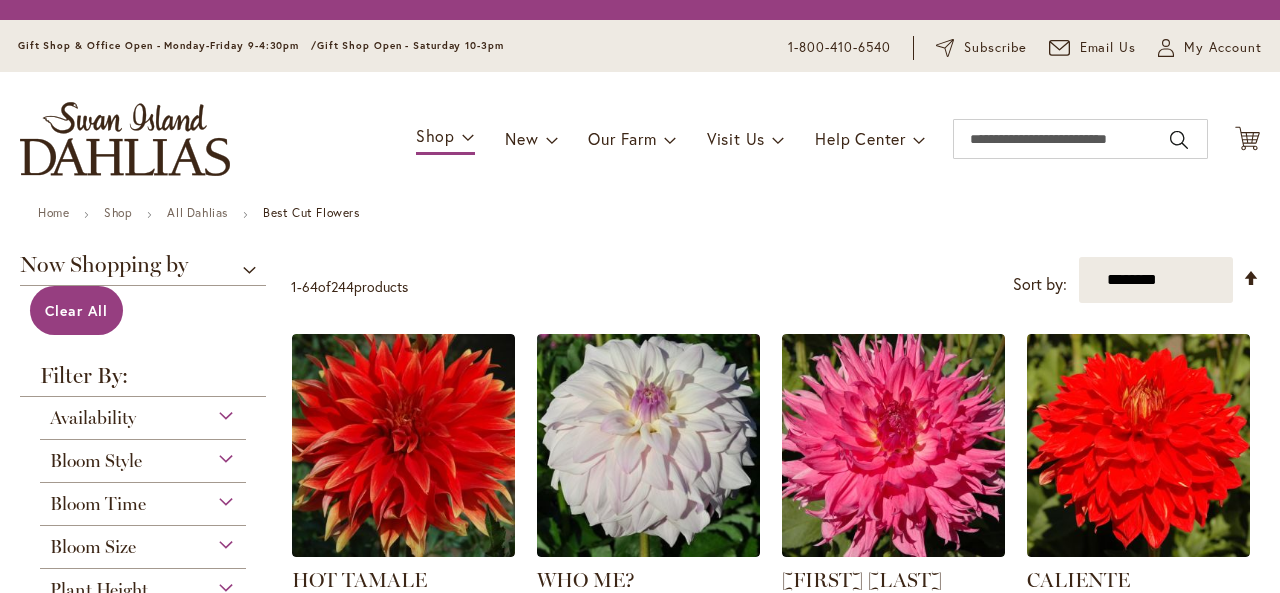 scroll, scrollTop: 0, scrollLeft: 0, axis: both 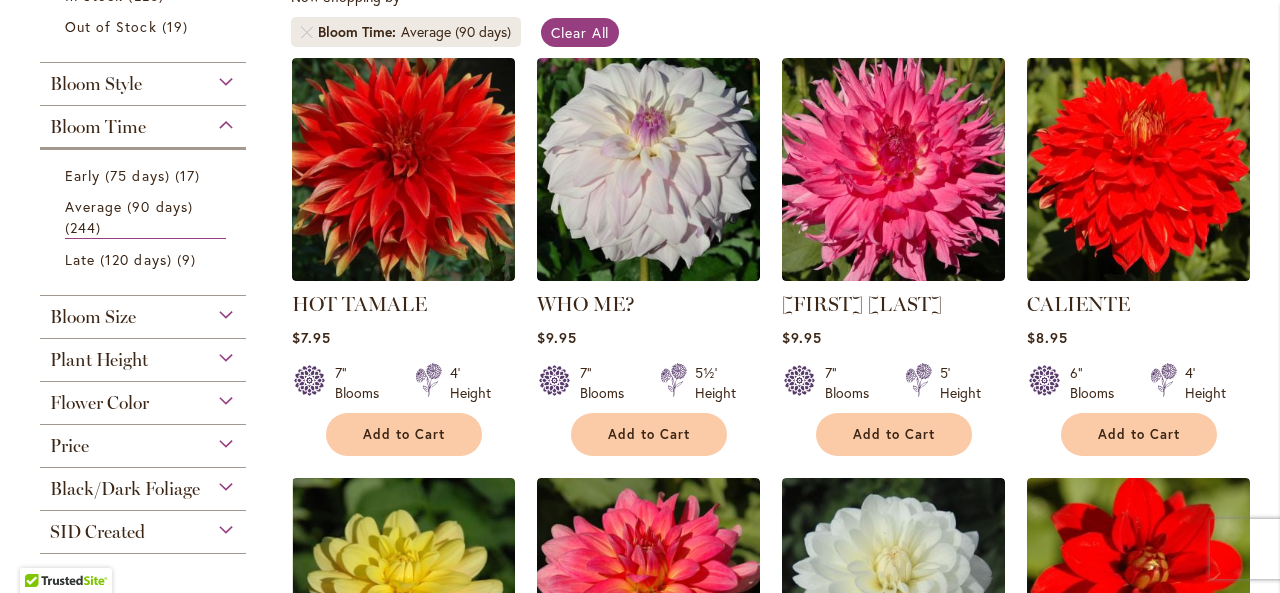 type on "**********" 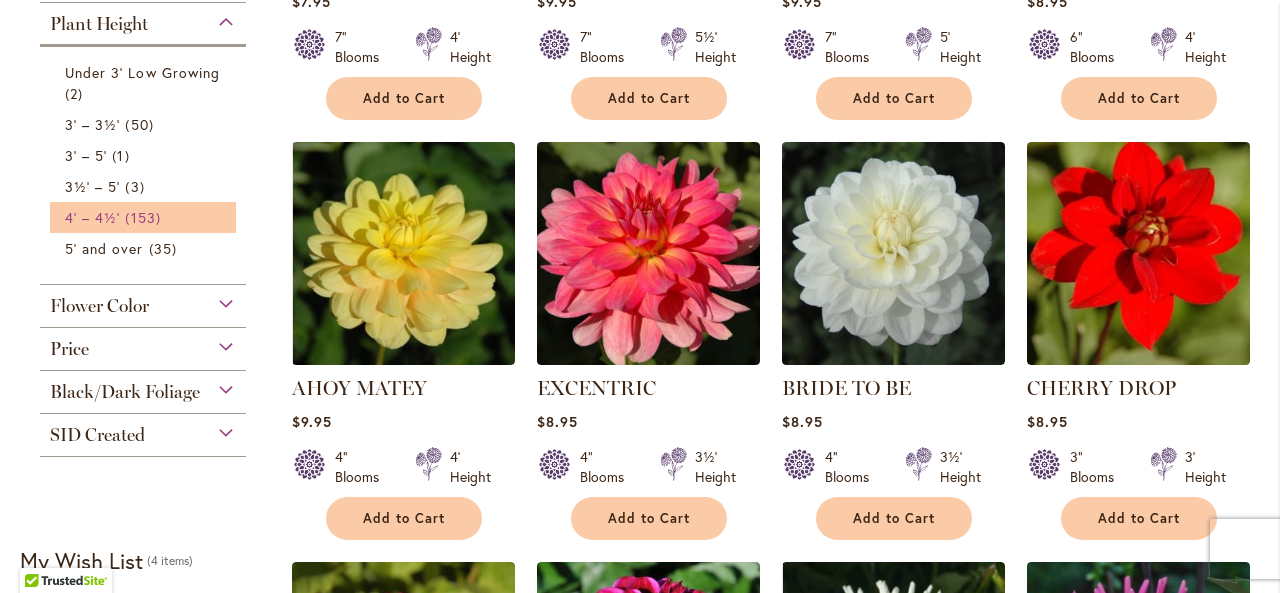 click on "4' – 4½'" at bounding box center [92, 217] 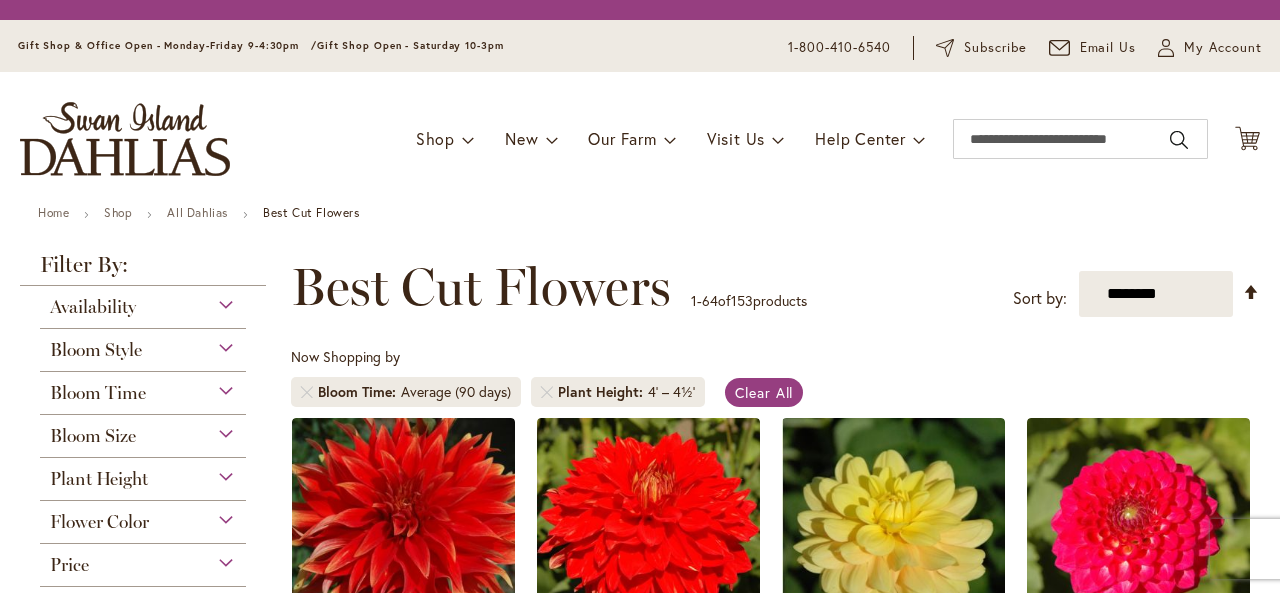 scroll, scrollTop: 0, scrollLeft: 0, axis: both 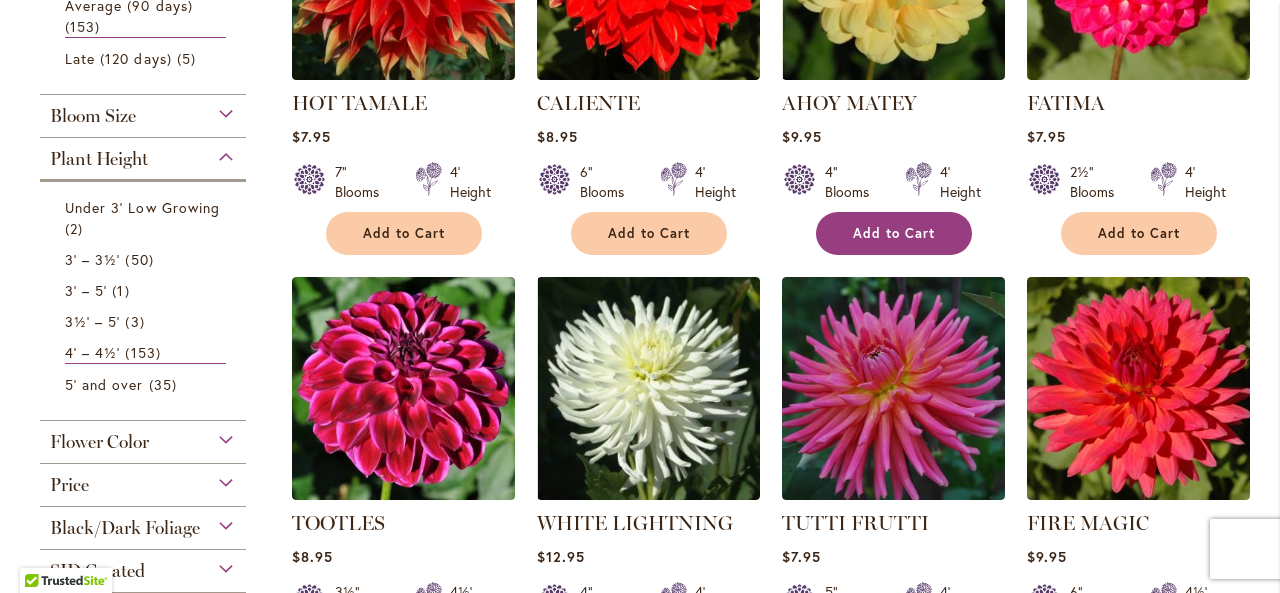 type on "**********" 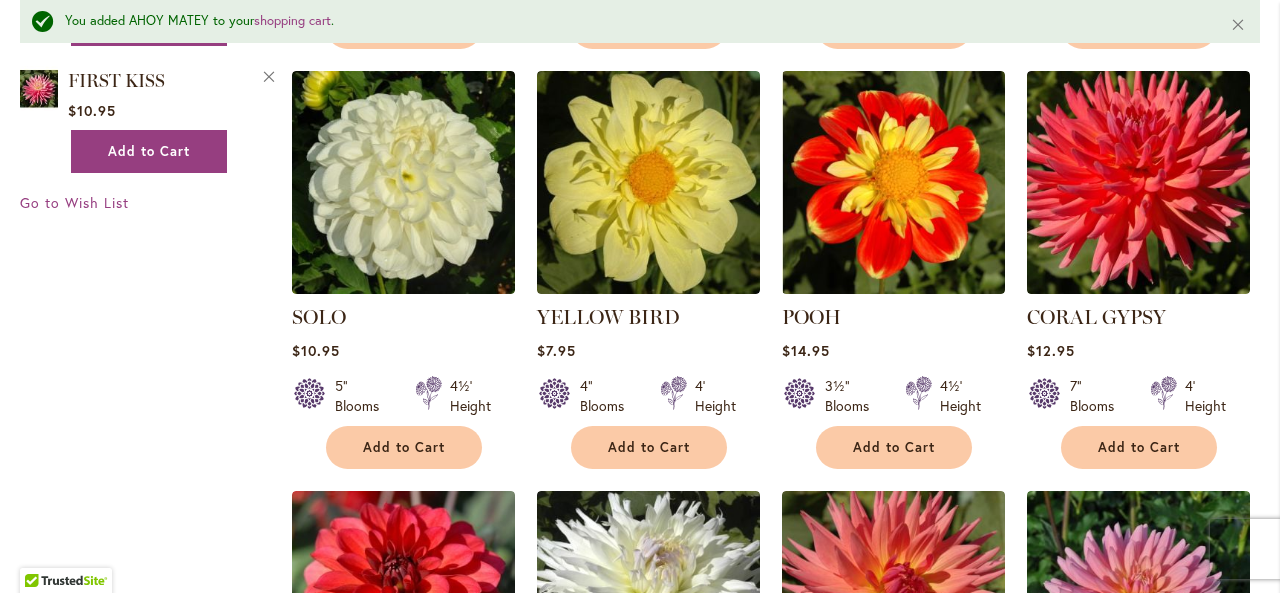 scroll, scrollTop: 1752, scrollLeft: 0, axis: vertical 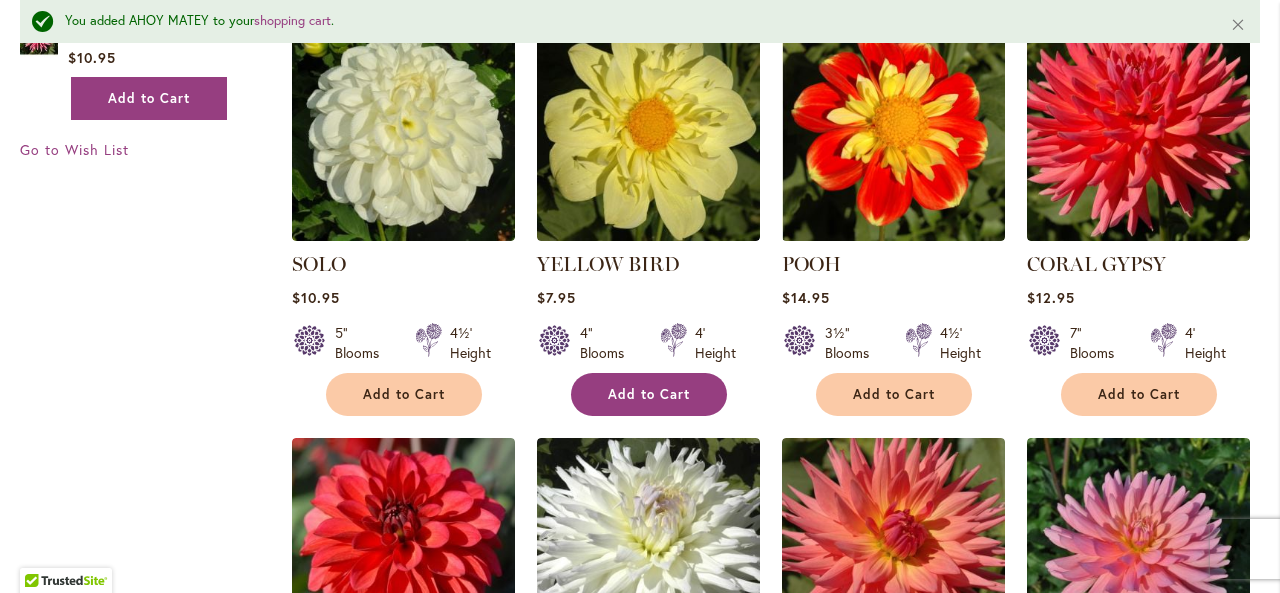 click on "Add to Cart" at bounding box center (649, 394) 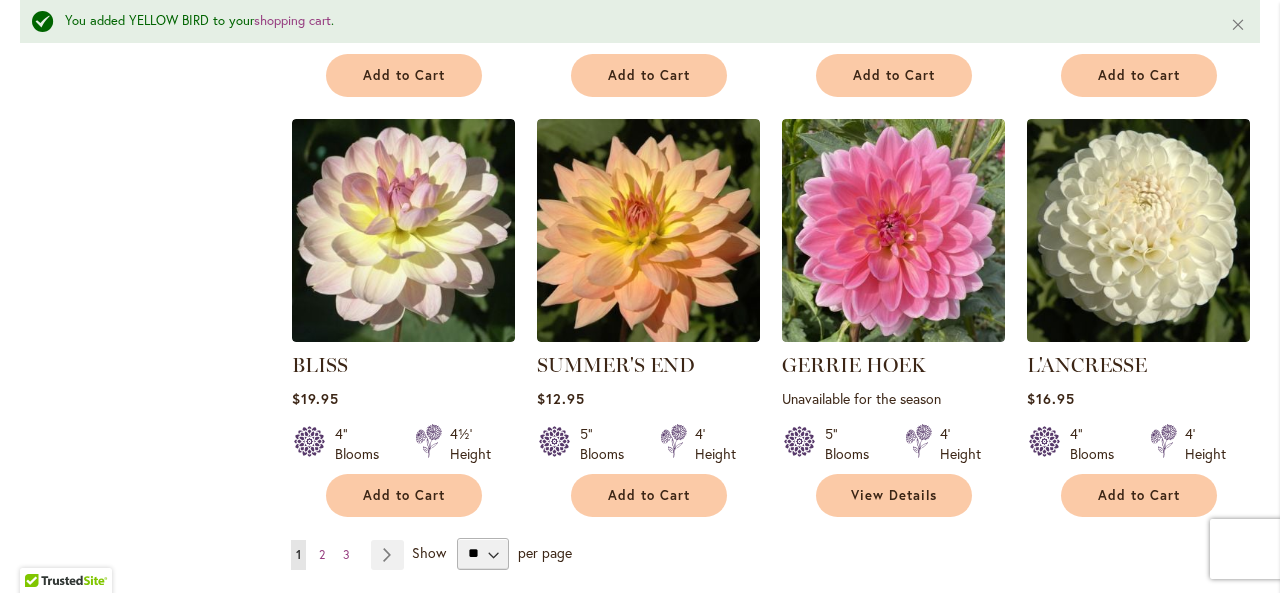 scroll, scrollTop: 6852, scrollLeft: 0, axis: vertical 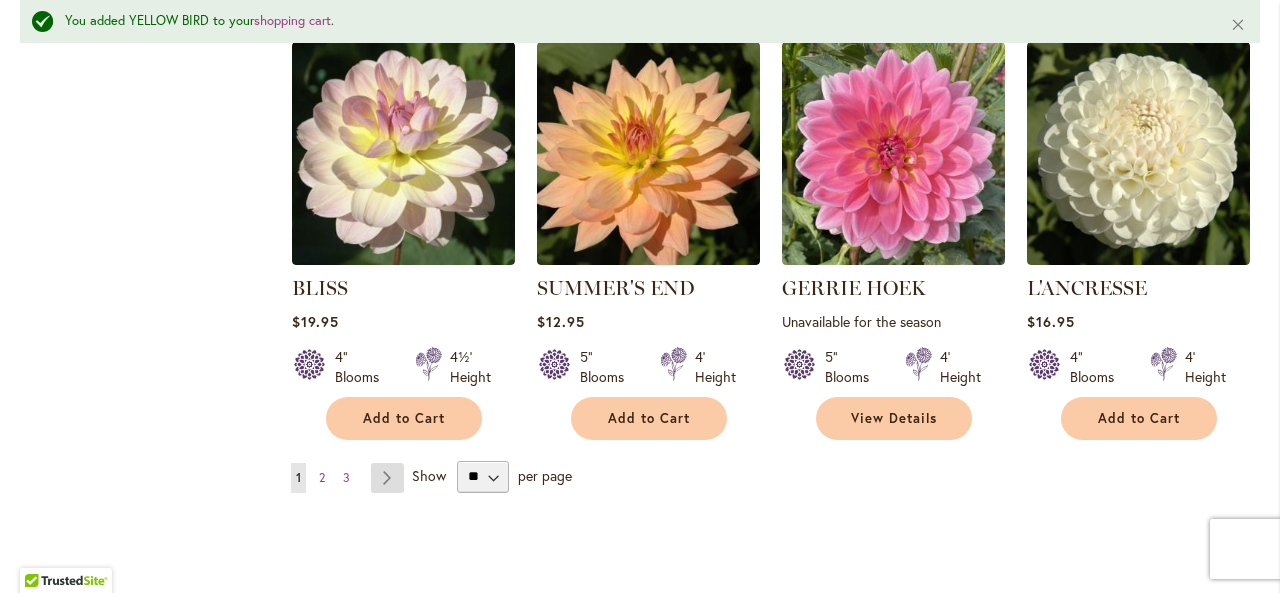click on "Page
Next" at bounding box center (387, 478) 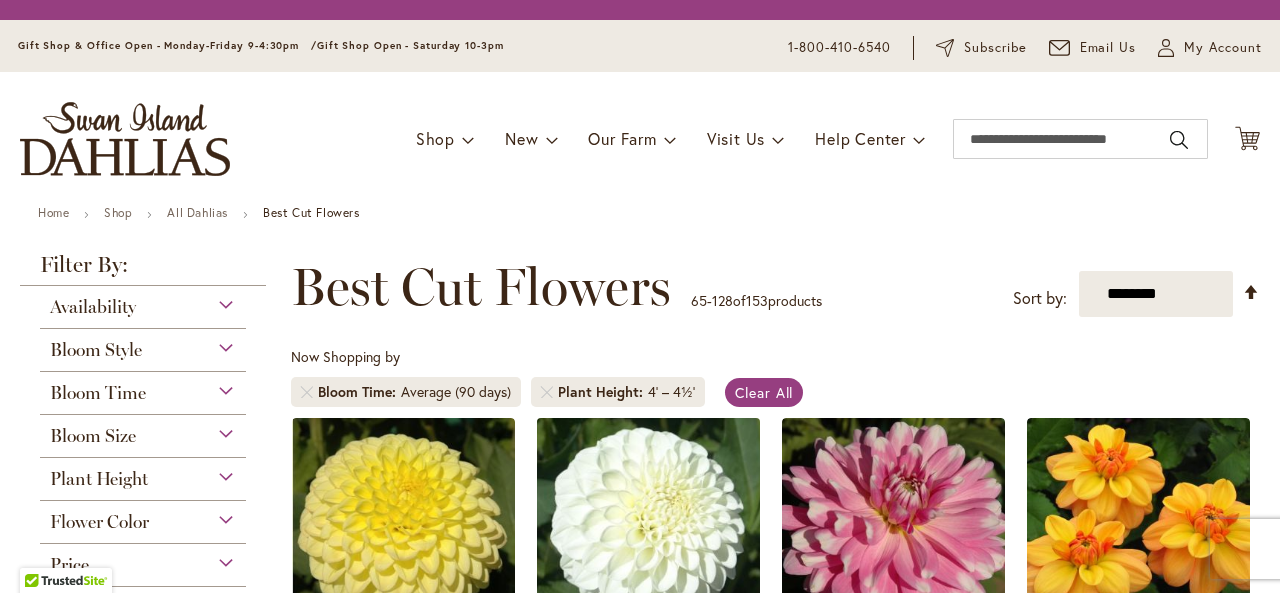 scroll, scrollTop: 0, scrollLeft: 0, axis: both 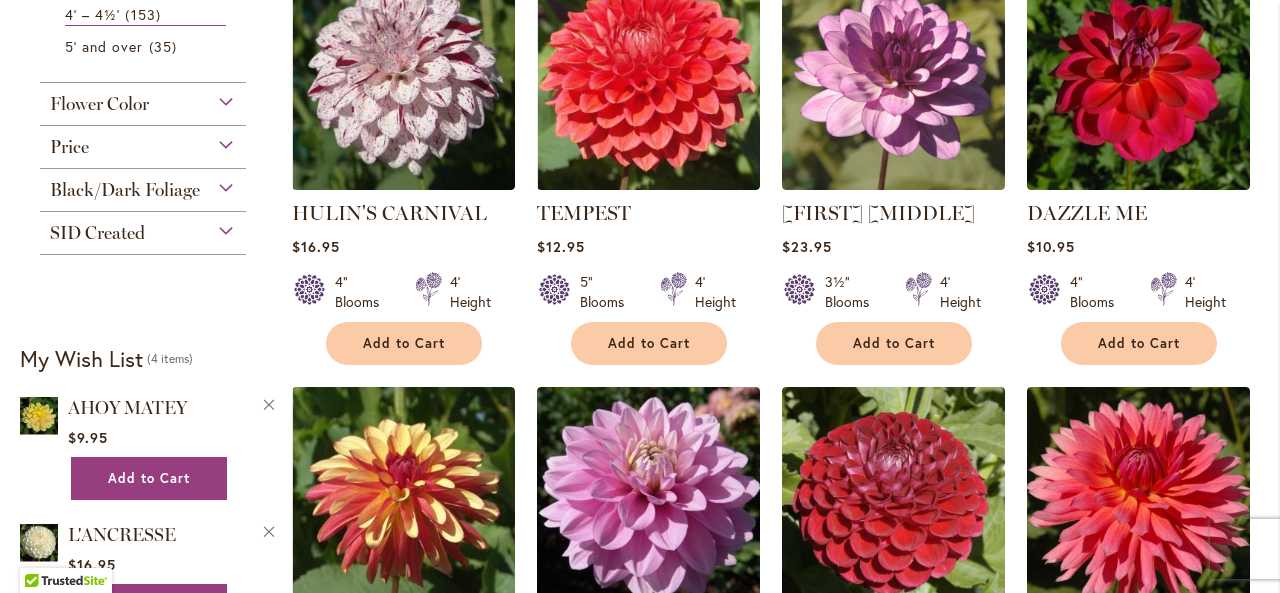 type on "**********" 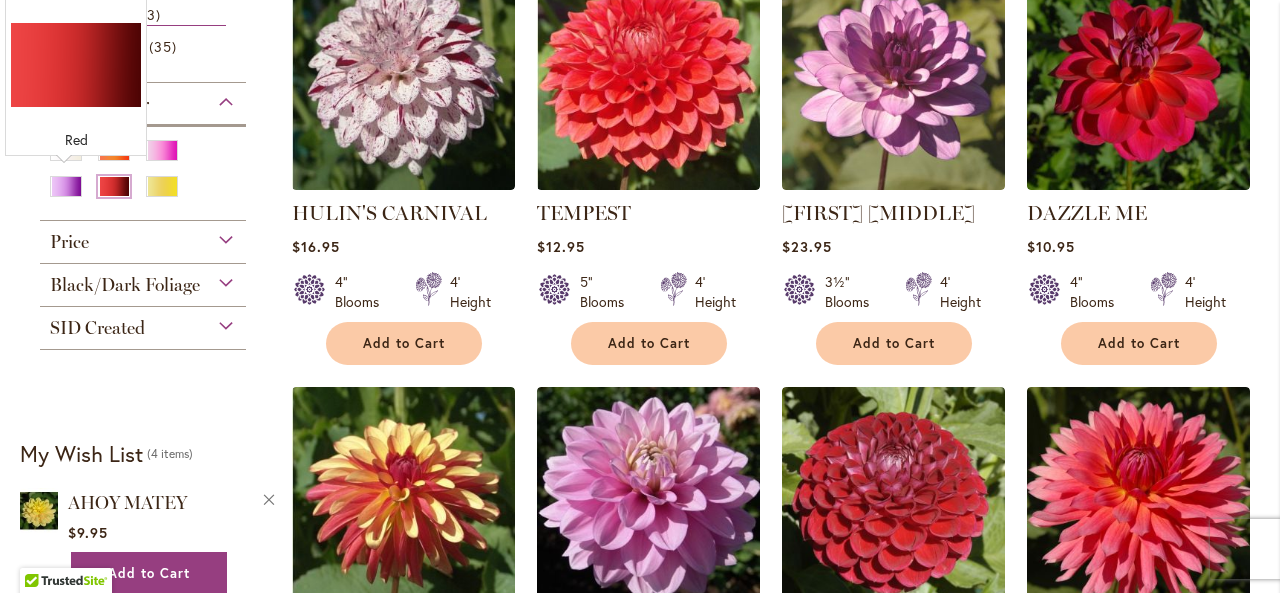 click at bounding box center [114, 186] 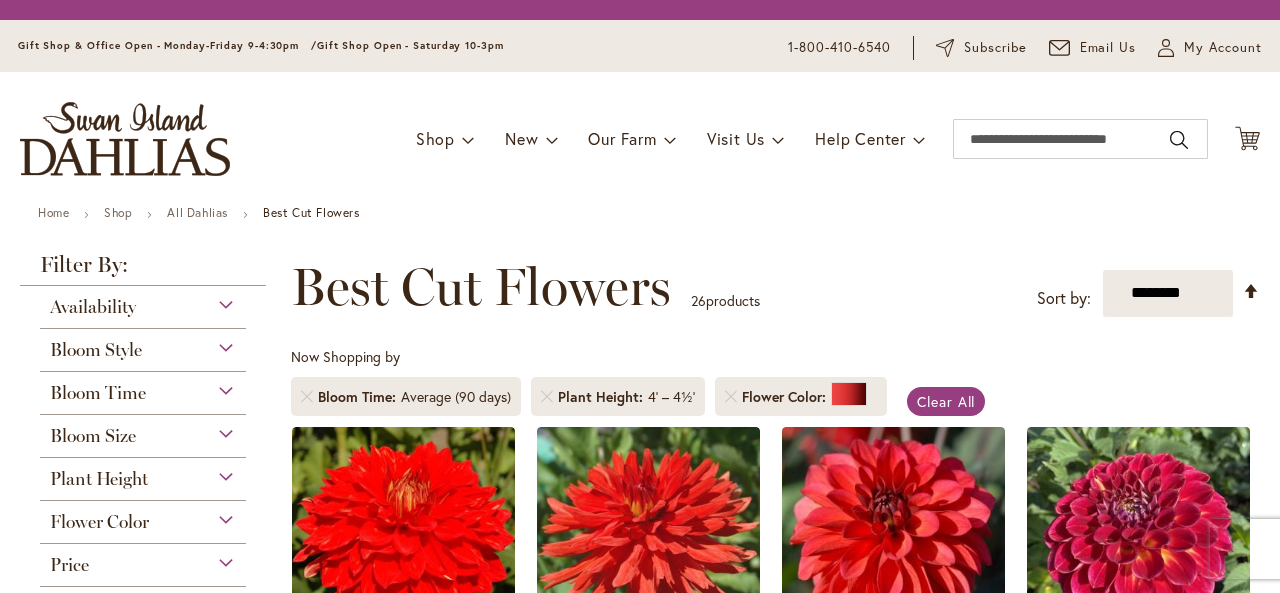 scroll, scrollTop: 0, scrollLeft: 0, axis: both 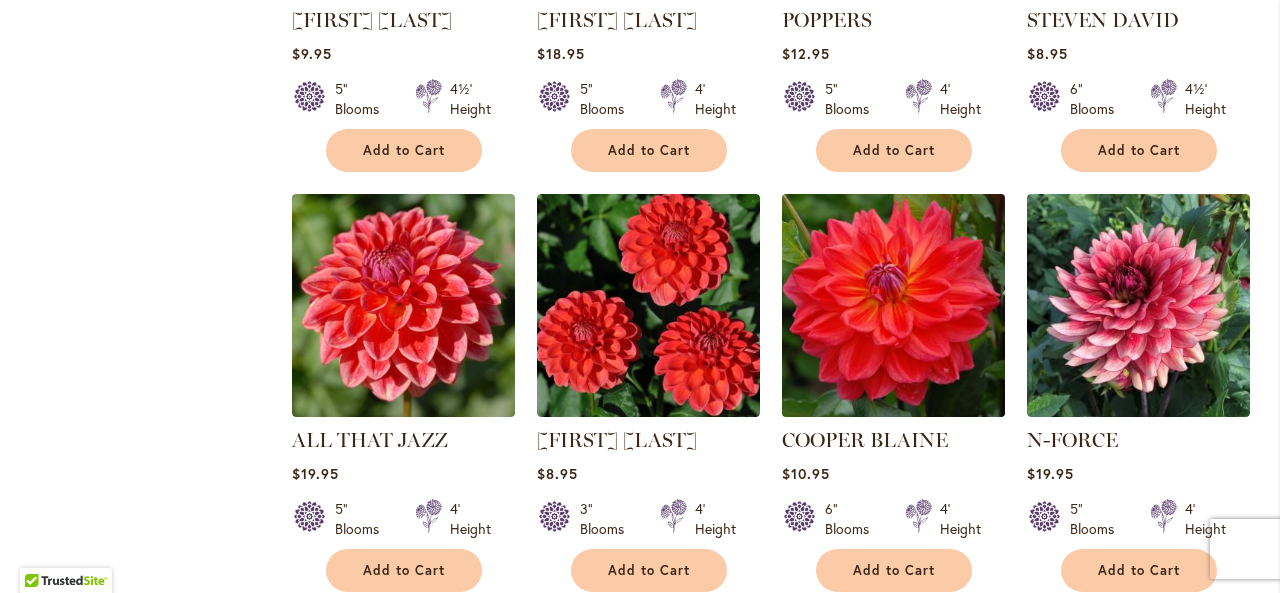 type on "**********" 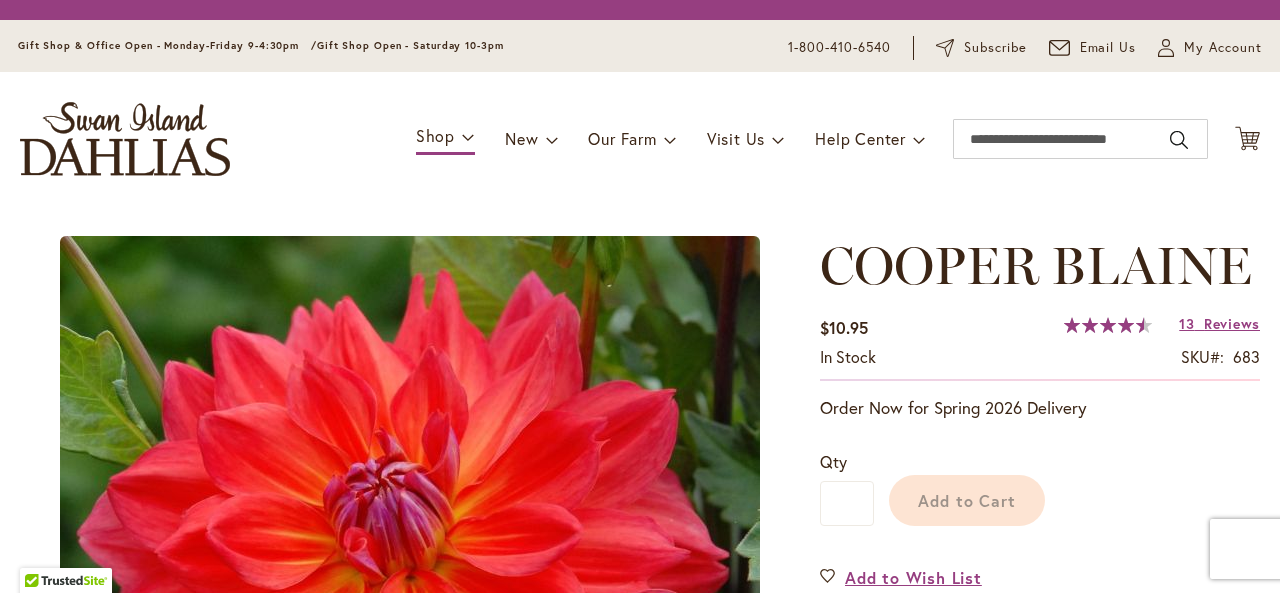 scroll, scrollTop: 0, scrollLeft: 0, axis: both 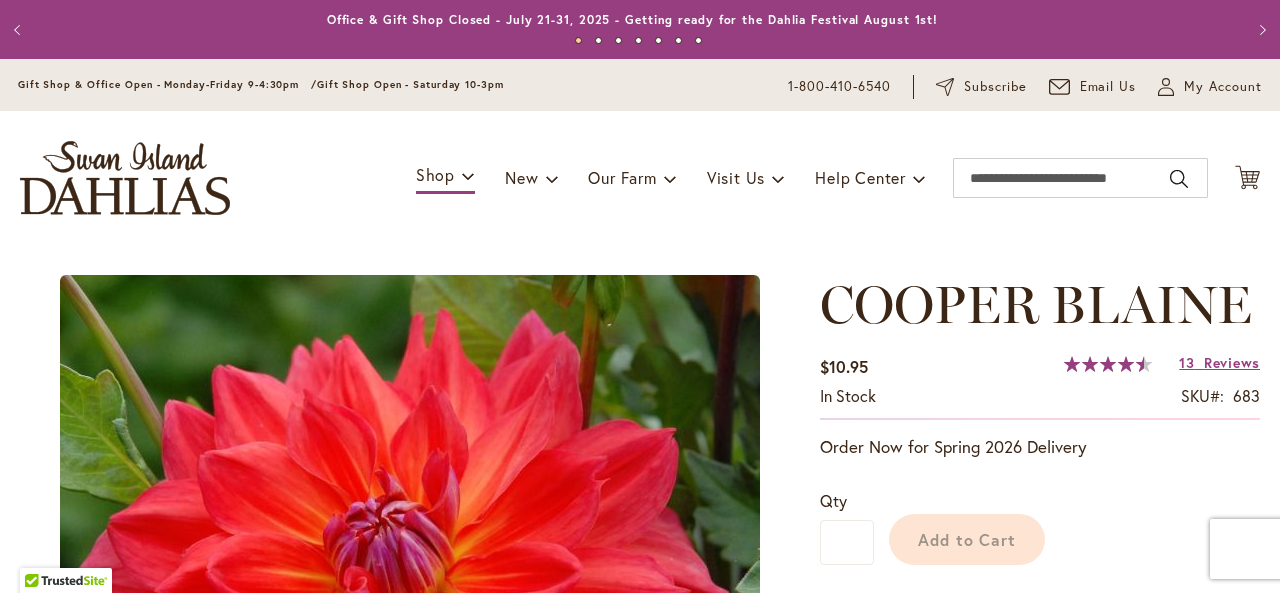 type on "*****" 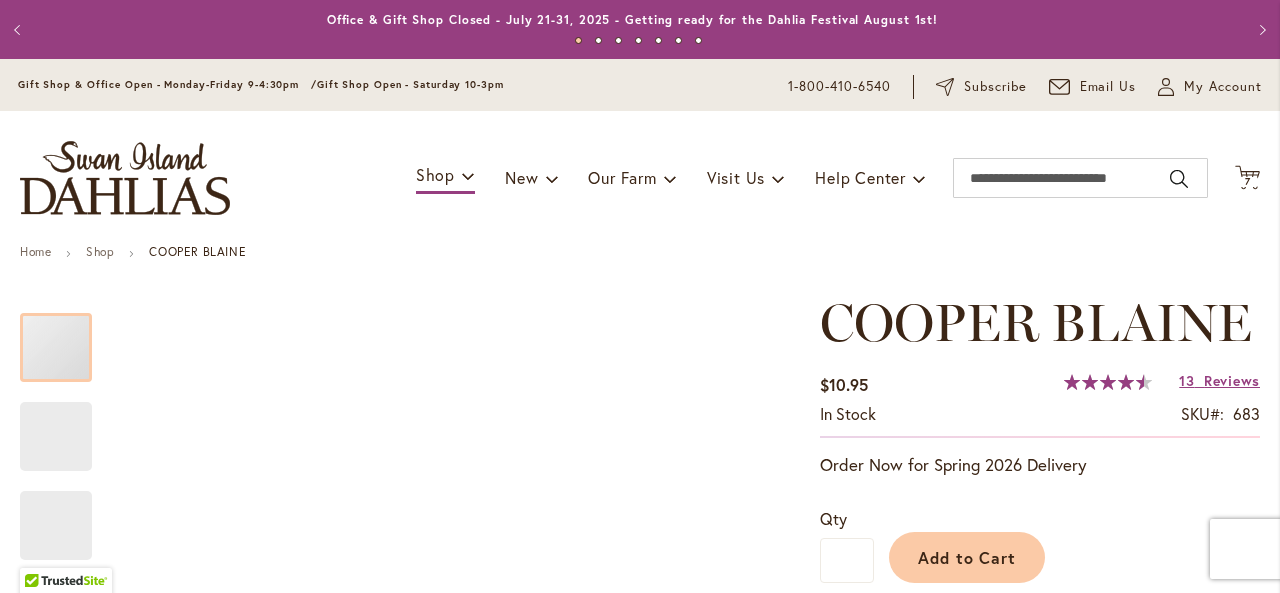 scroll, scrollTop: 400, scrollLeft: 0, axis: vertical 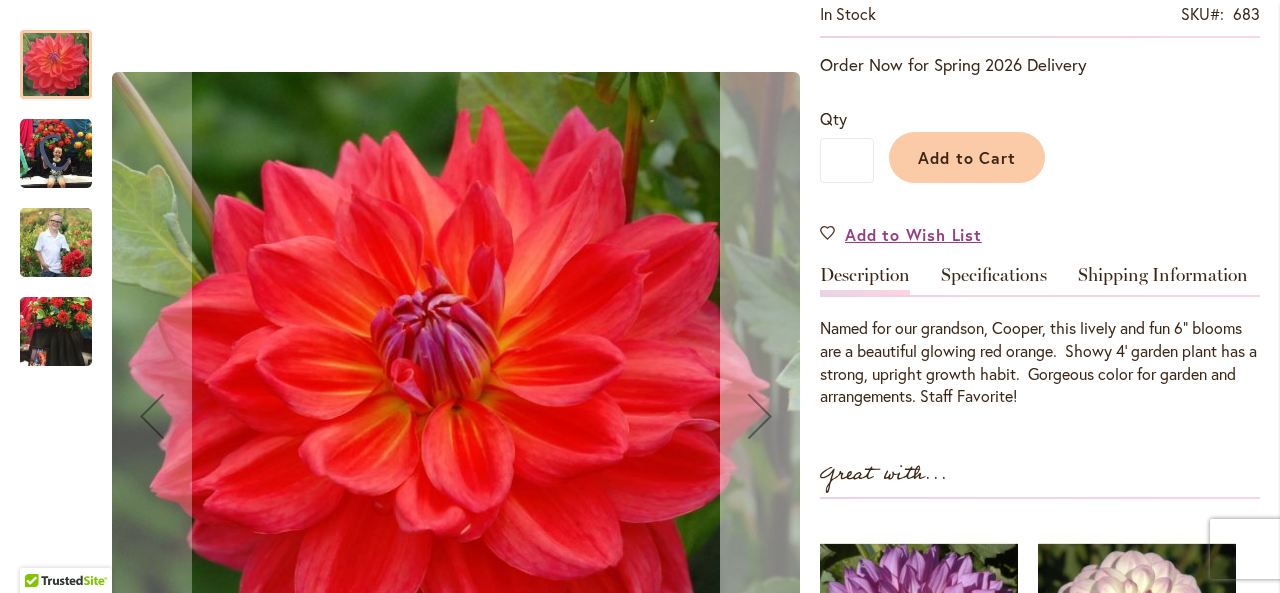 type on "**********" 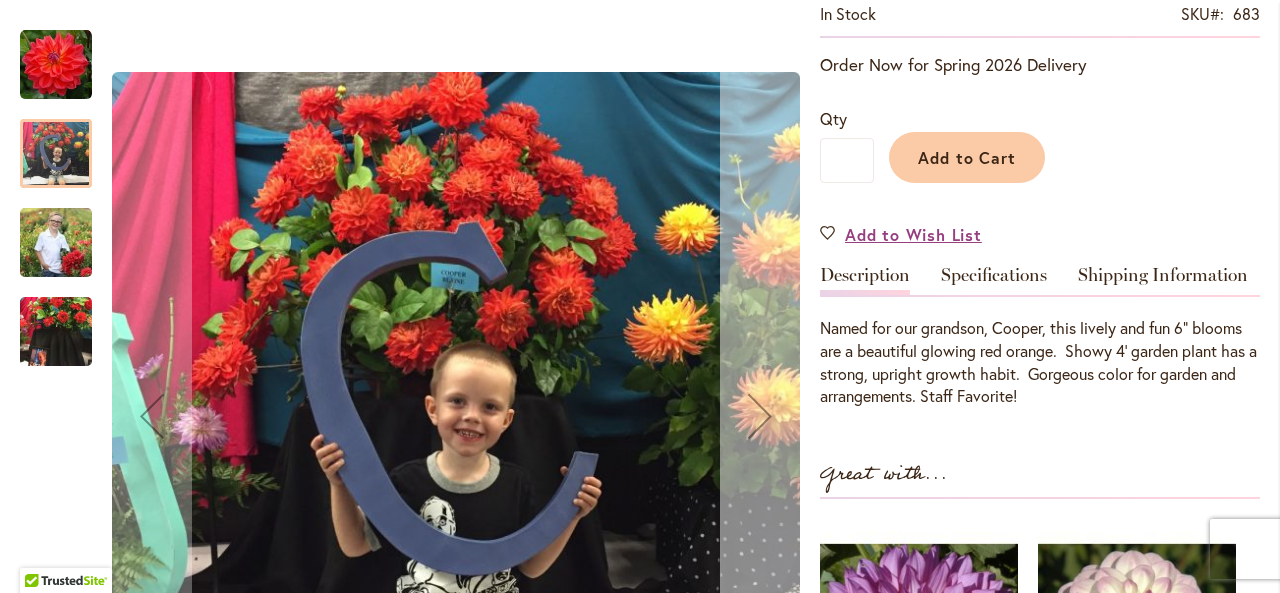 click at bounding box center [760, 416] 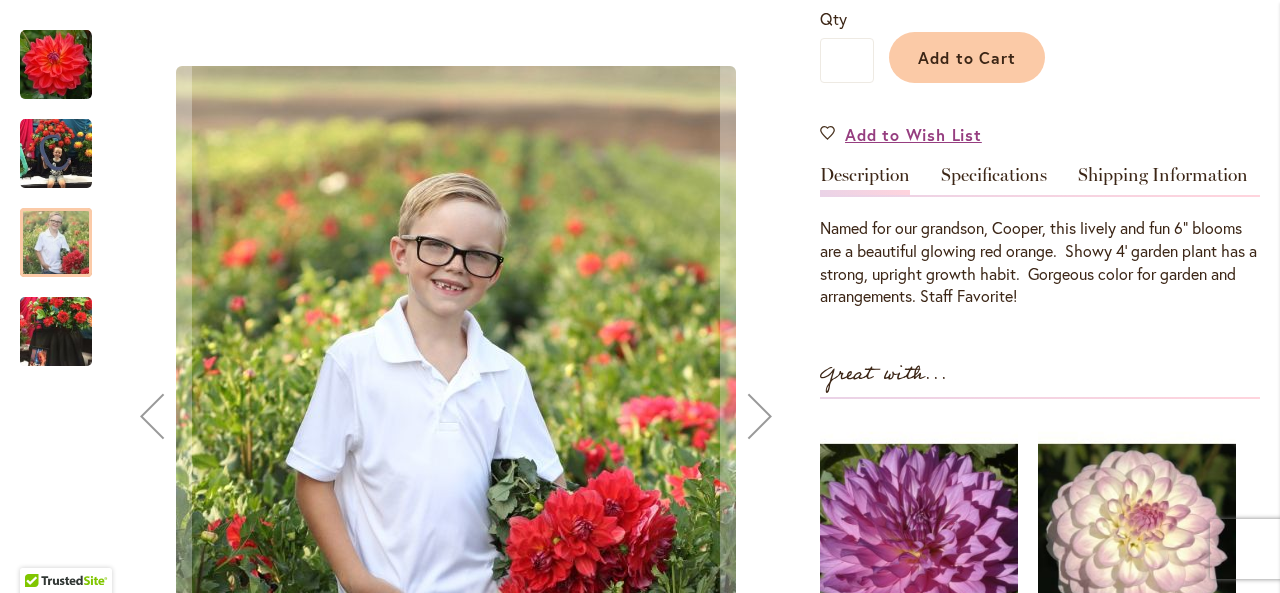 scroll, scrollTop: 700, scrollLeft: 0, axis: vertical 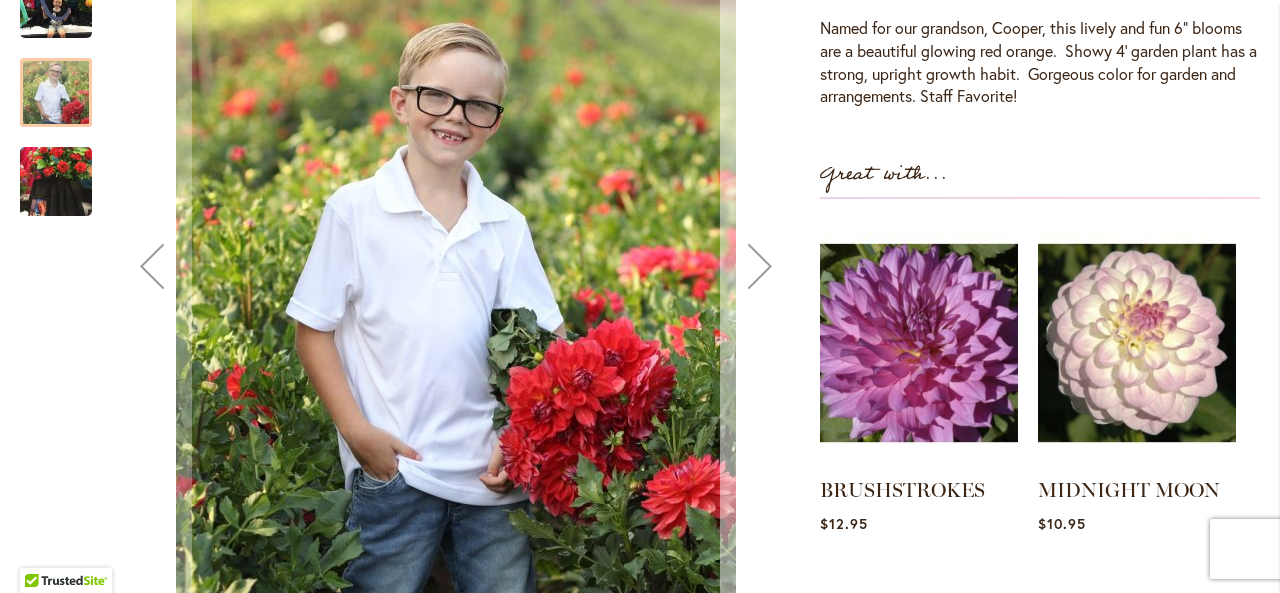 click at bounding box center (760, 265) 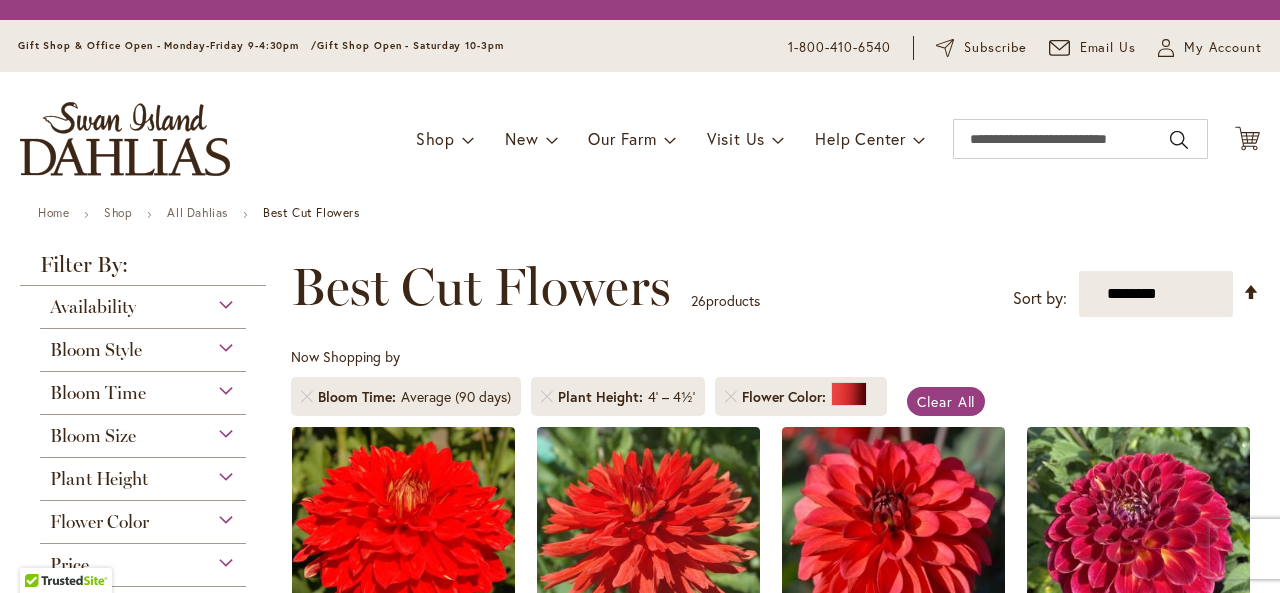scroll, scrollTop: 0, scrollLeft: 0, axis: both 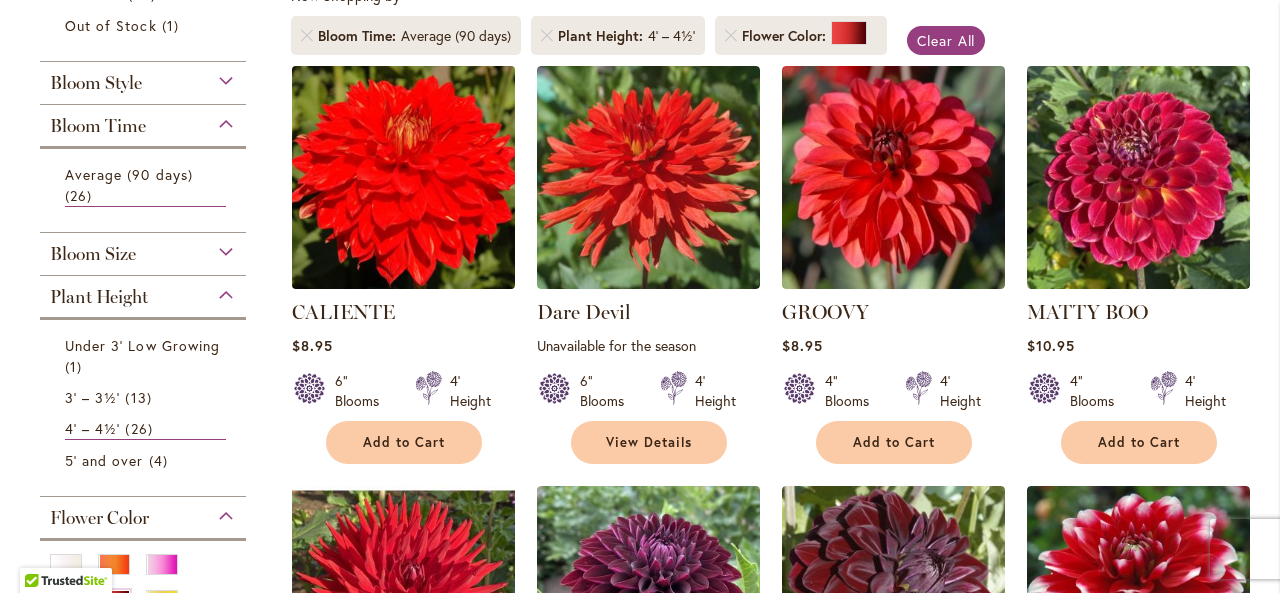 type on "**********" 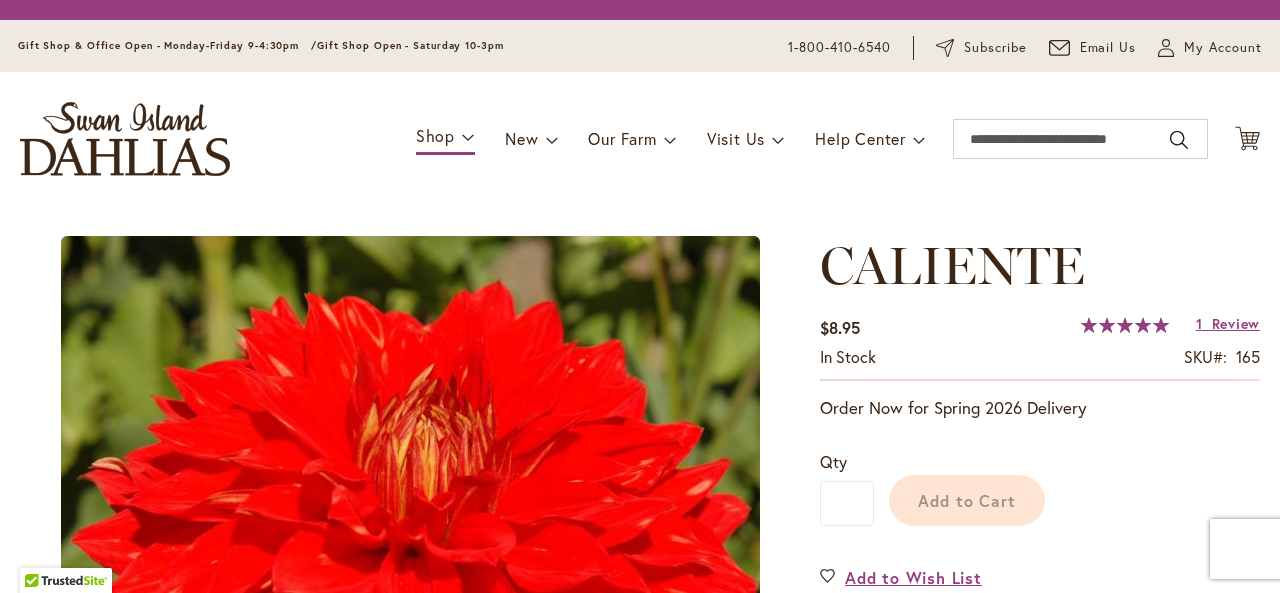 scroll, scrollTop: 0, scrollLeft: 0, axis: both 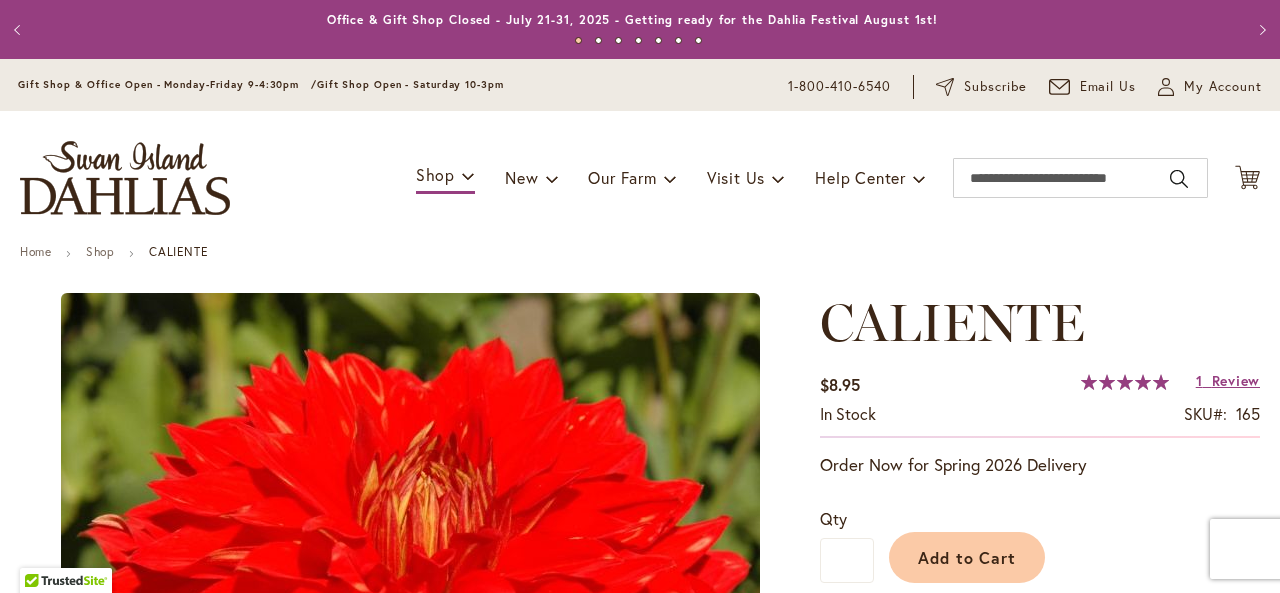 type on "*****" 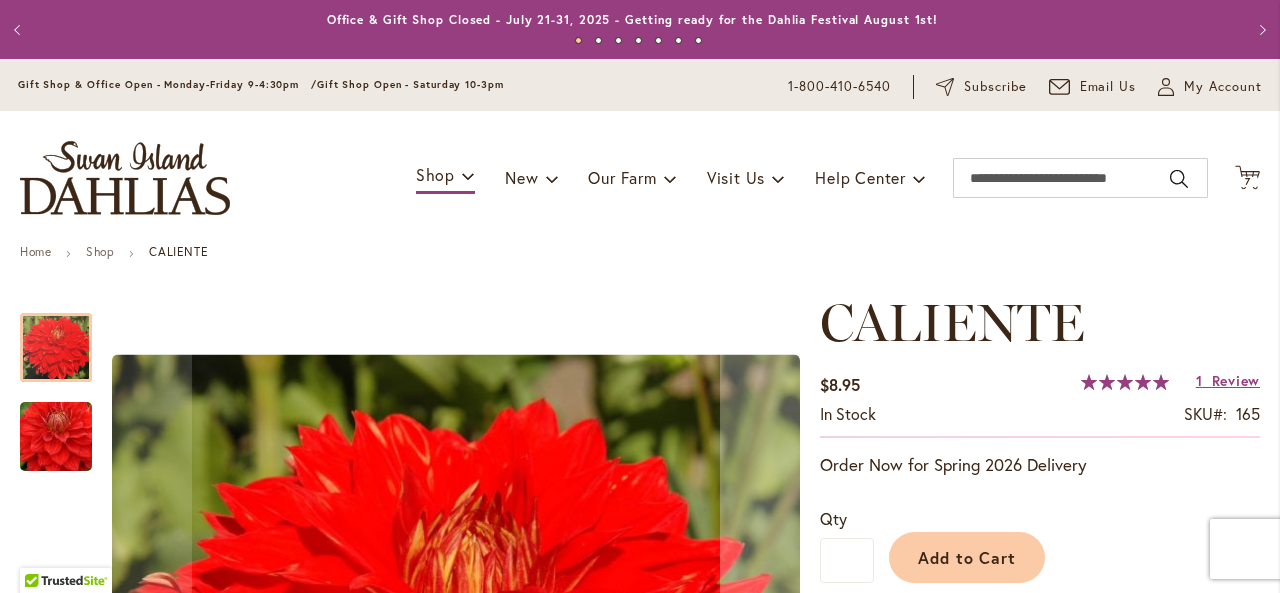 scroll, scrollTop: 300, scrollLeft: 0, axis: vertical 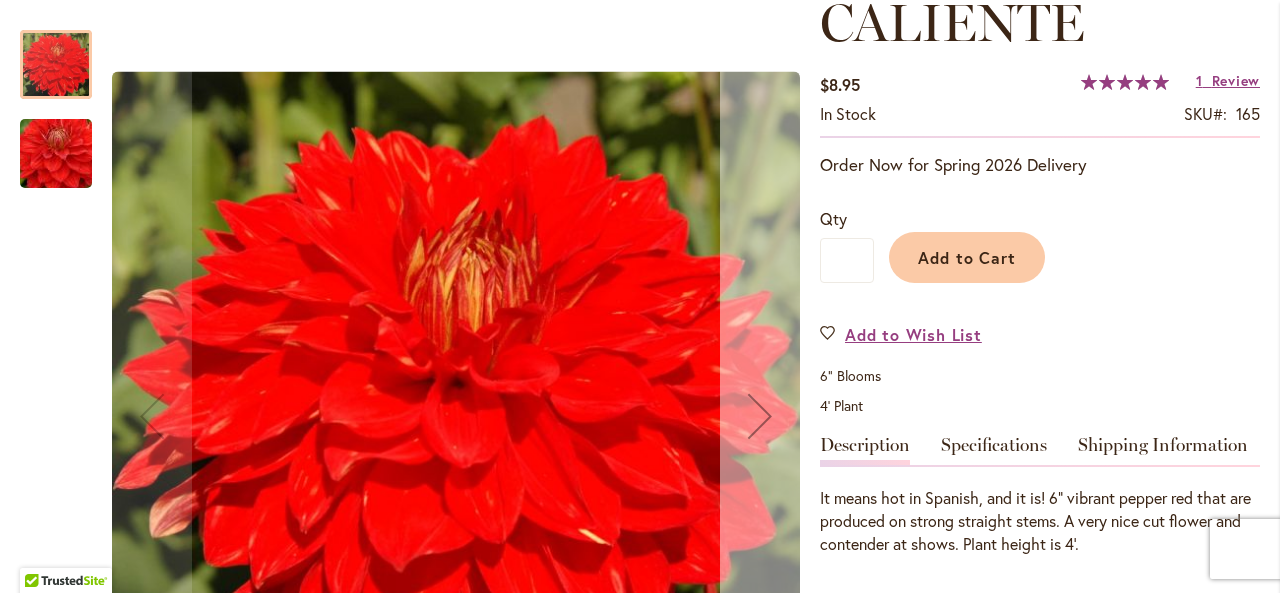 type on "**********" 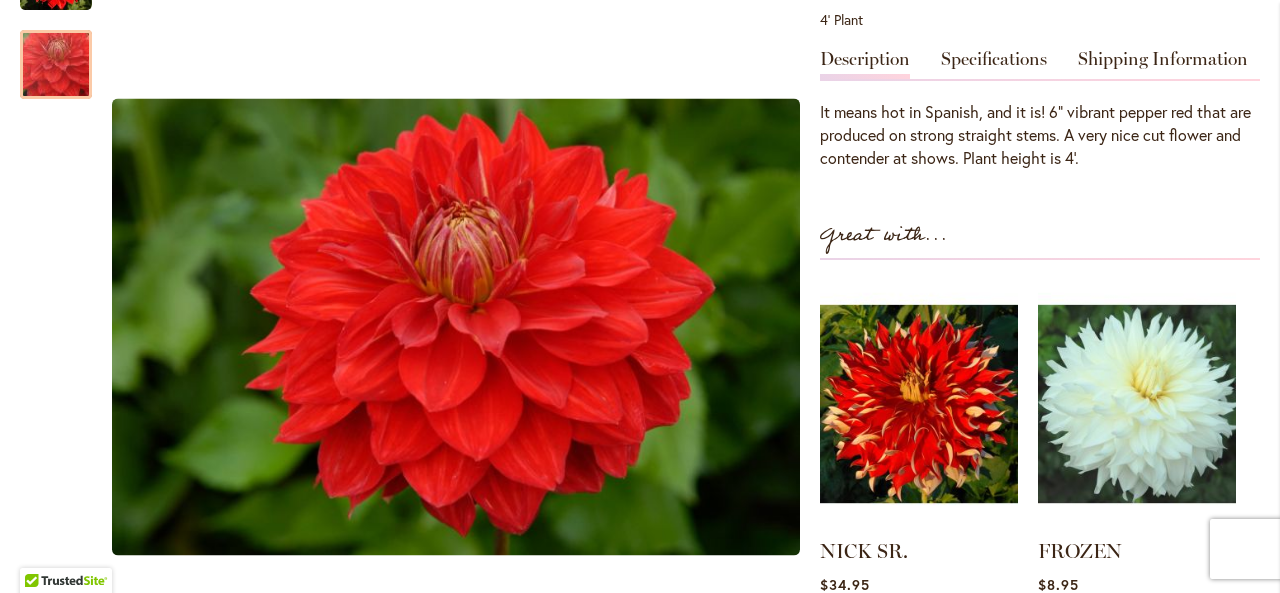 scroll, scrollTop: 500, scrollLeft: 0, axis: vertical 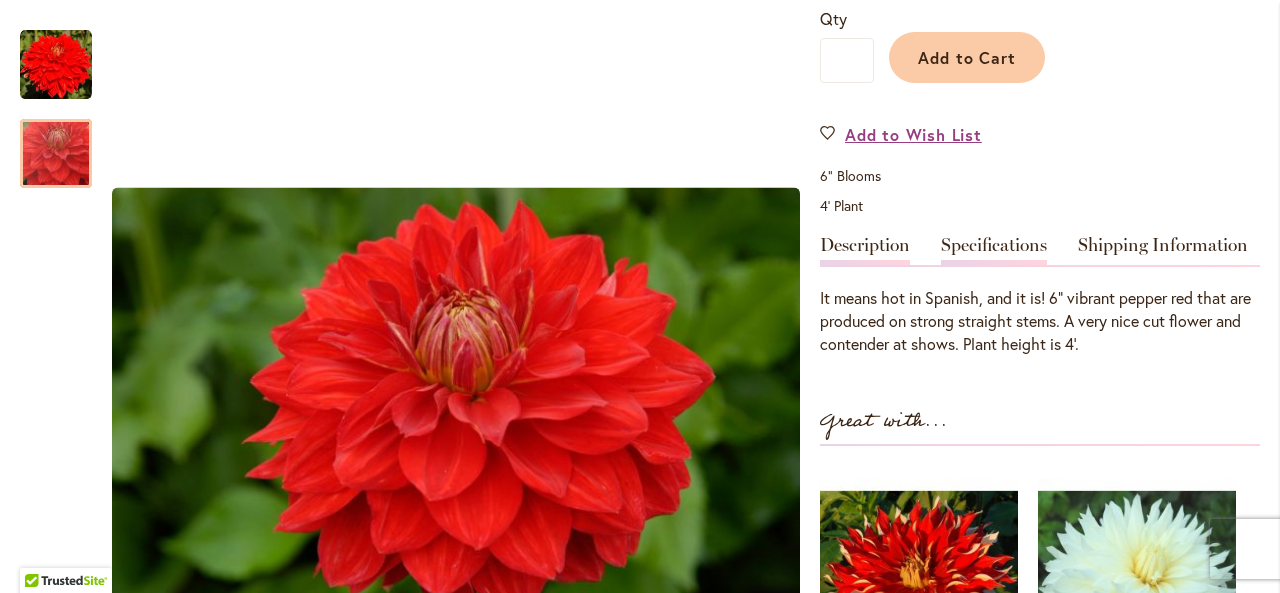 click on "Specifications" at bounding box center (994, 250) 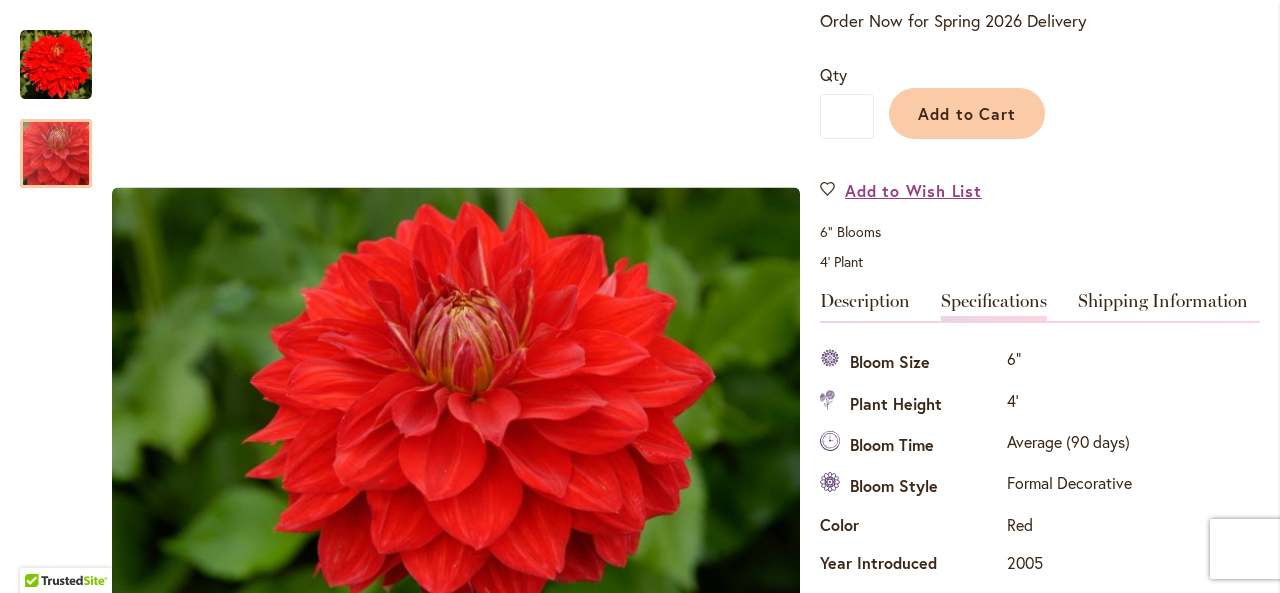 scroll, scrollTop: 335, scrollLeft: 0, axis: vertical 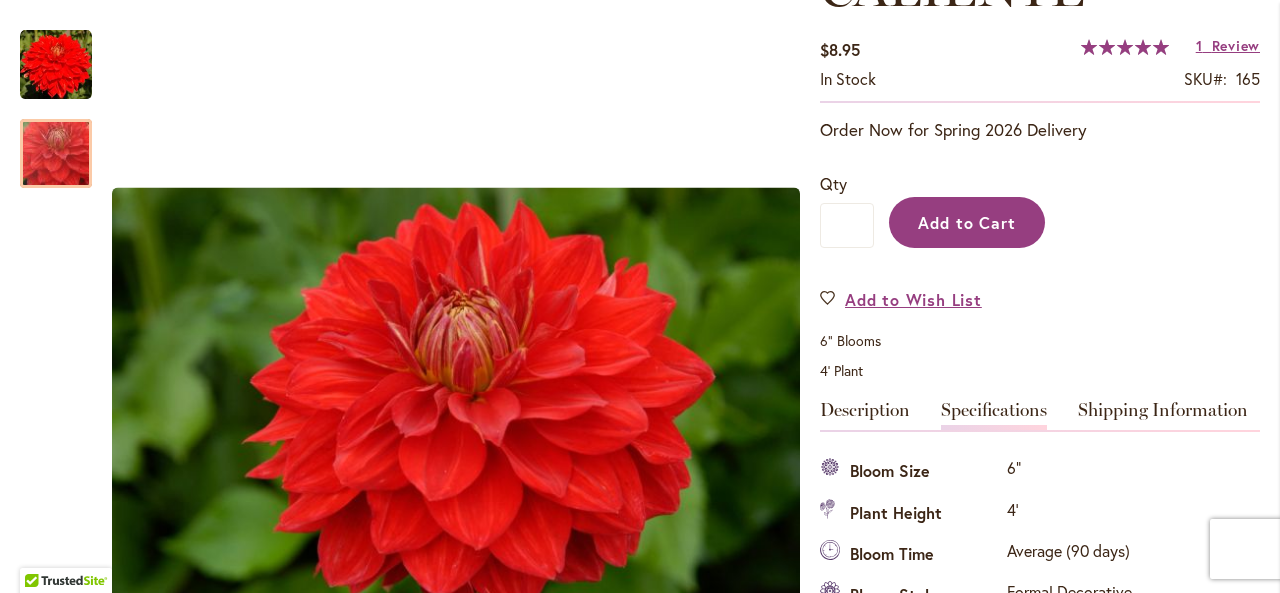 click on "Add to Cart" at bounding box center (967, 222) 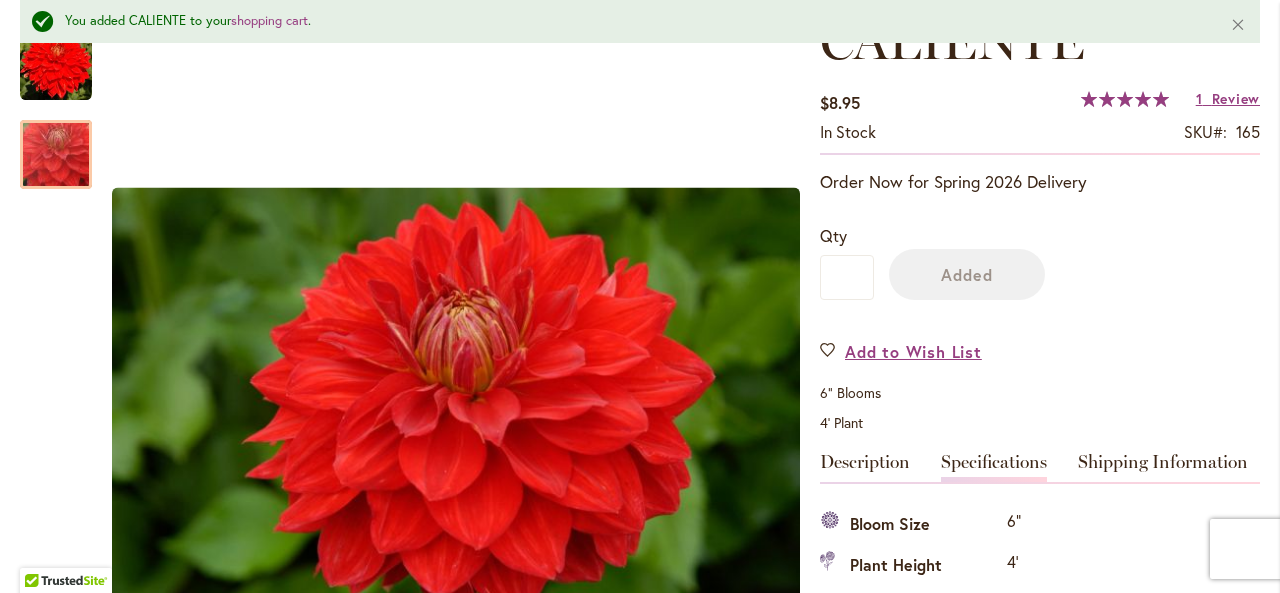 scroll, scrollTop: 388, scrollLeft: 0, axis: vertical 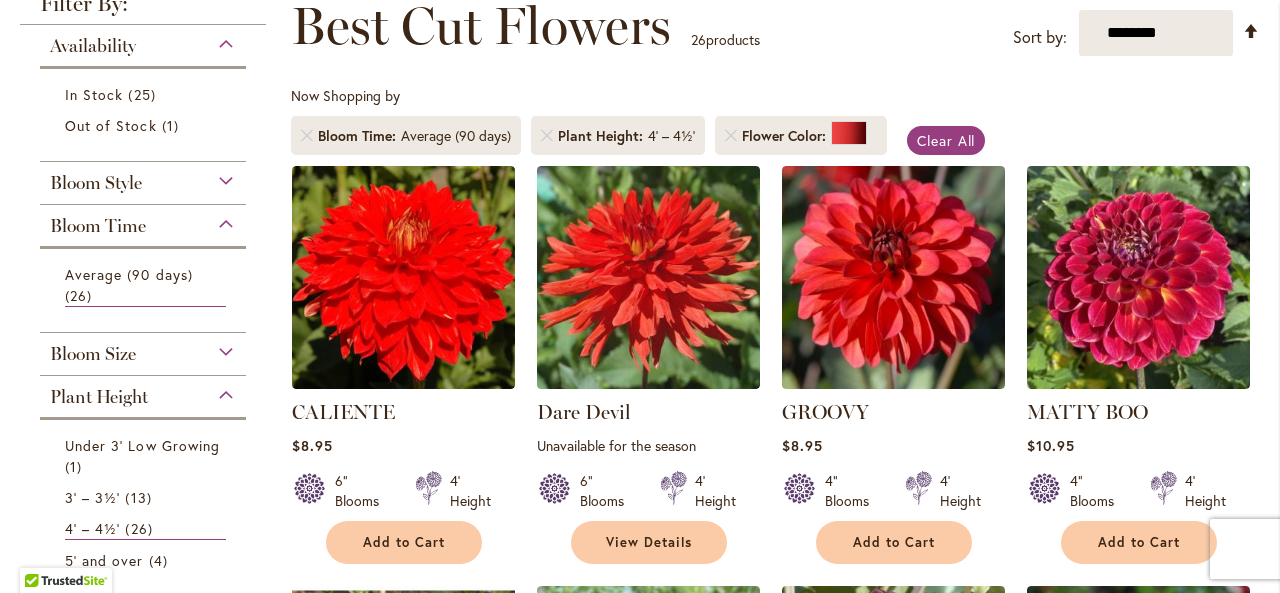 type on "**********" 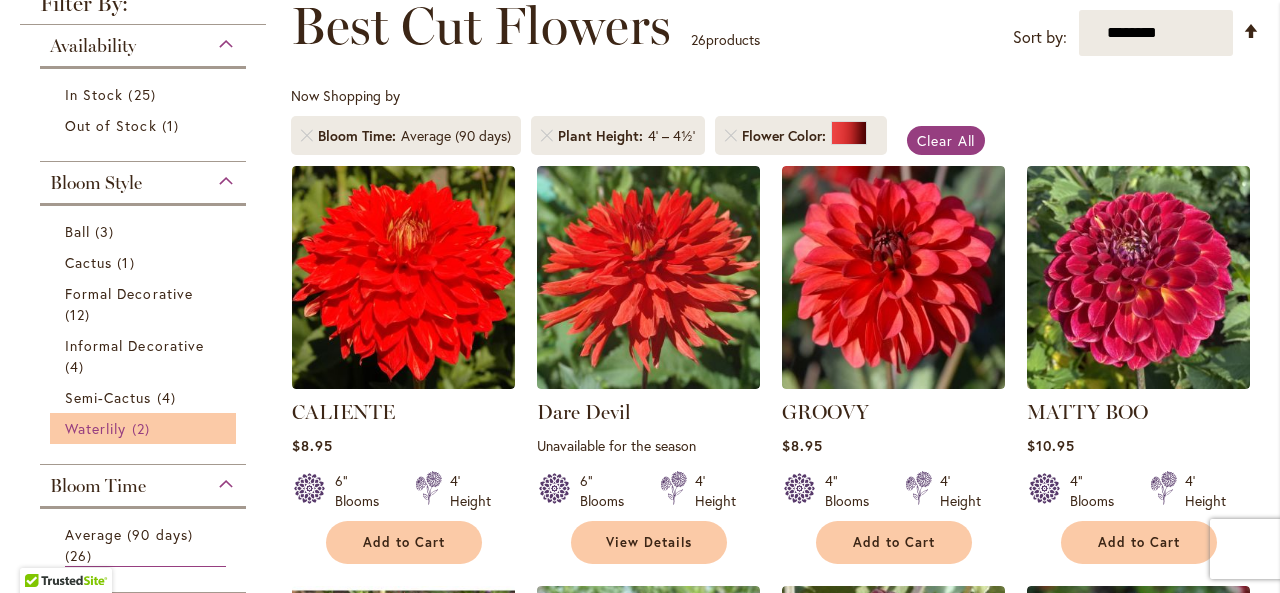 click on "Waterlily" at bounding box center (95, 428) 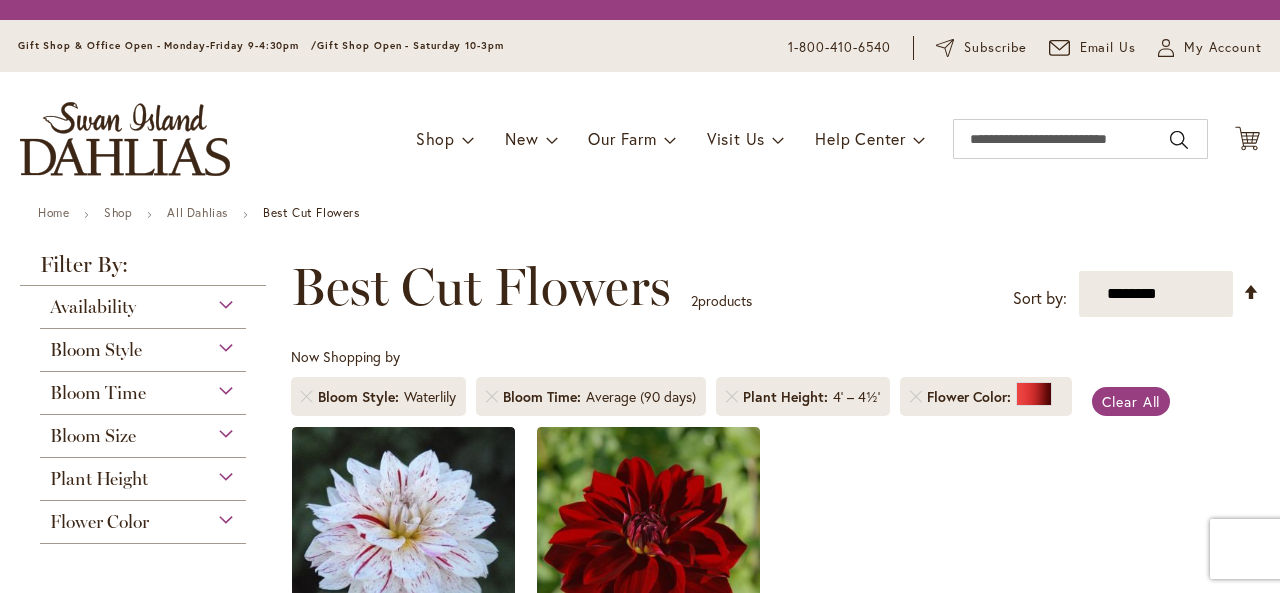 scroll, scrollTop: 0, scrollLeft: 0, axis: both 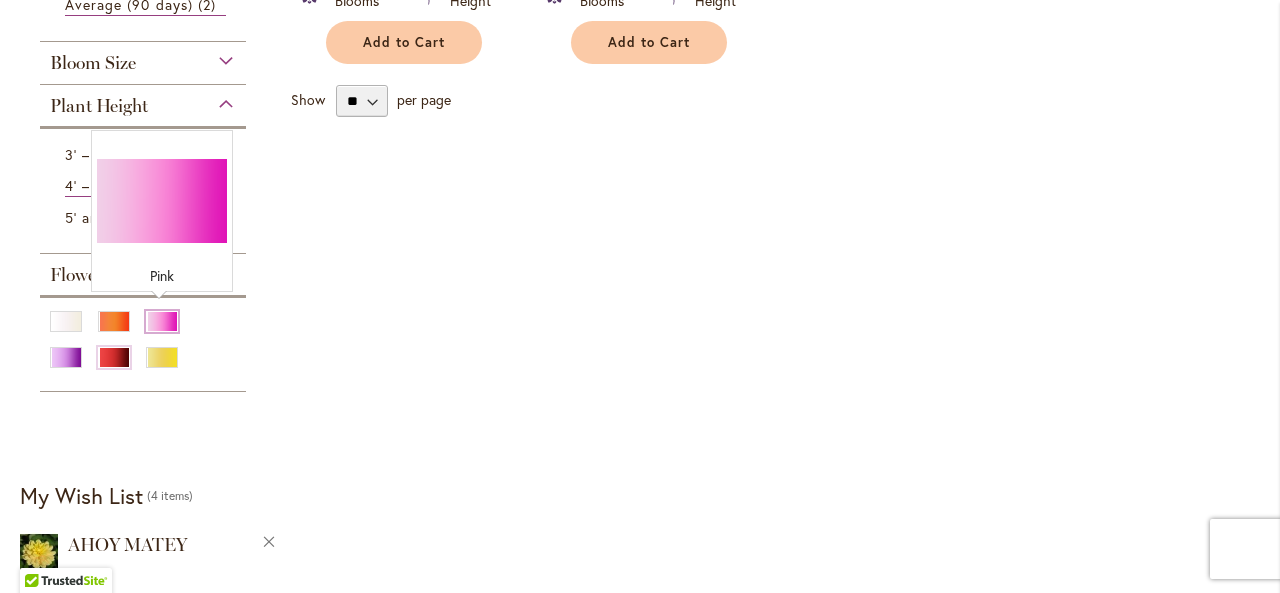 type on "**********" 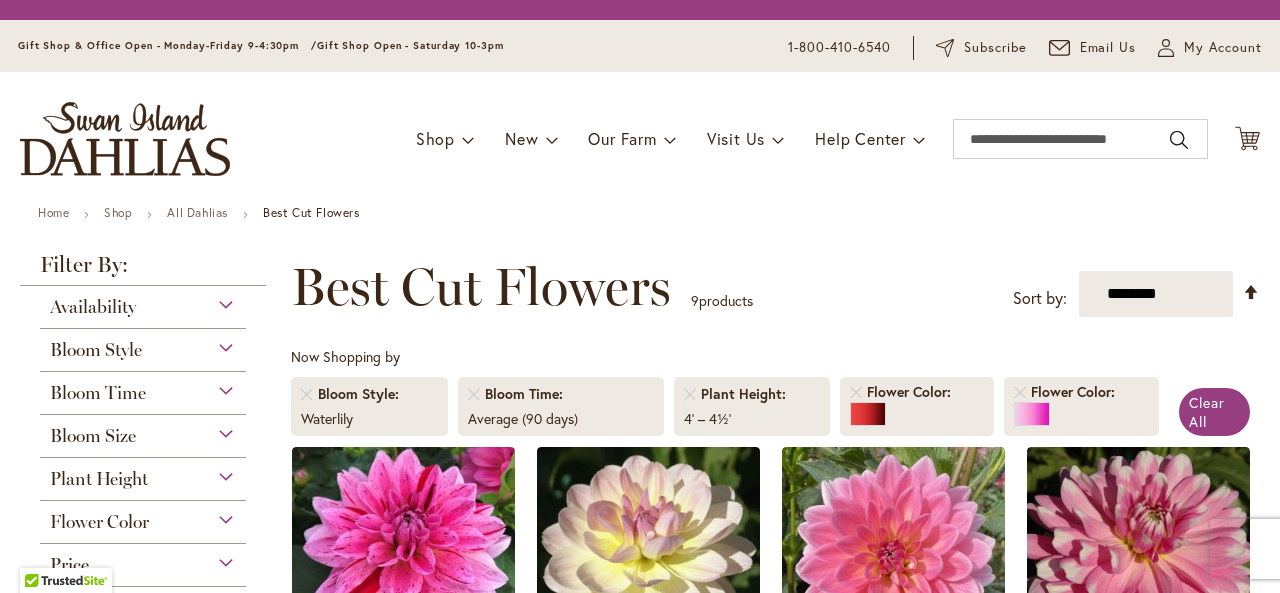 scroll, scrollTop: 0, scrollLeft: 0, axis: both 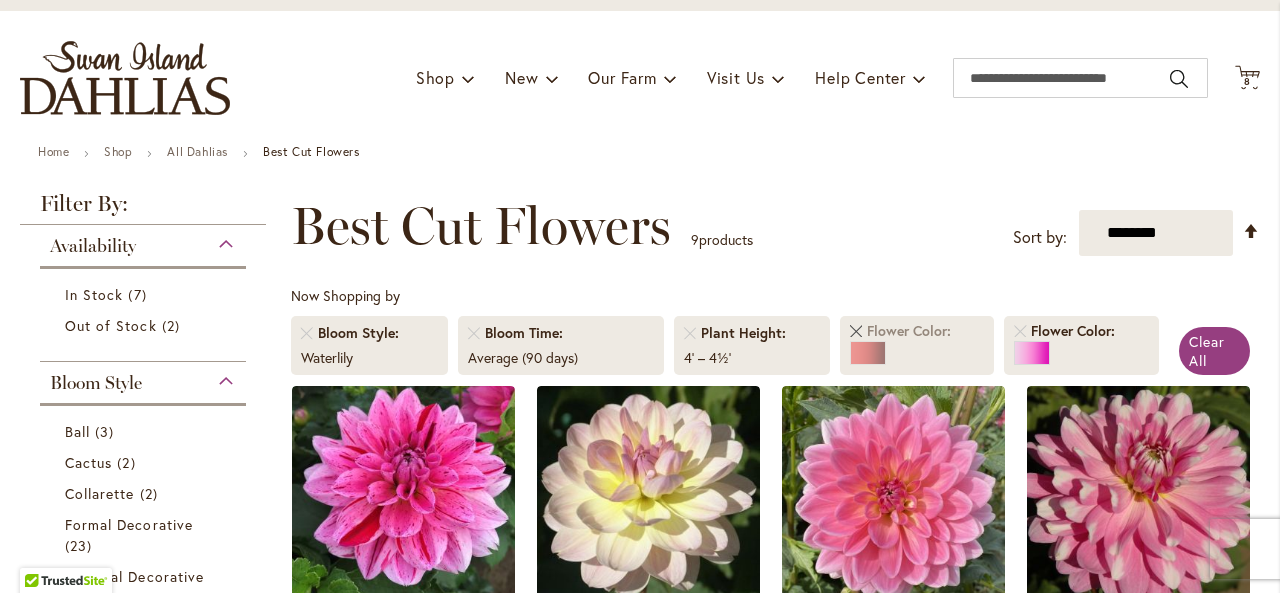 type on "**********" 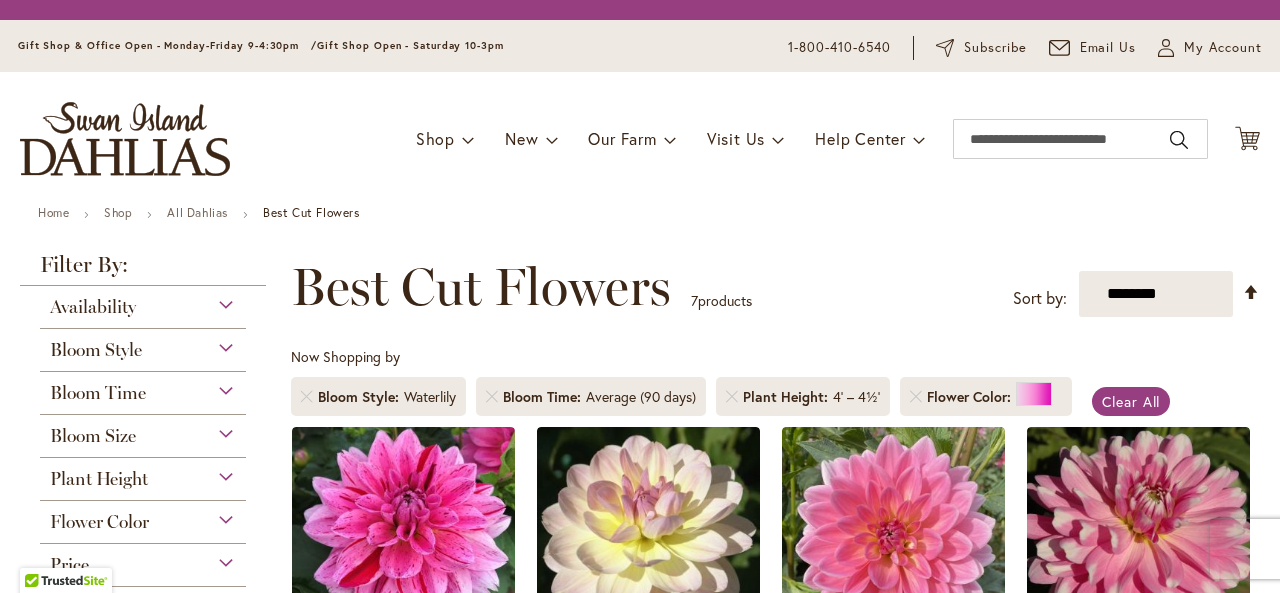 scroll, scrollTop: 0, scrollLeft: 0, axis: both 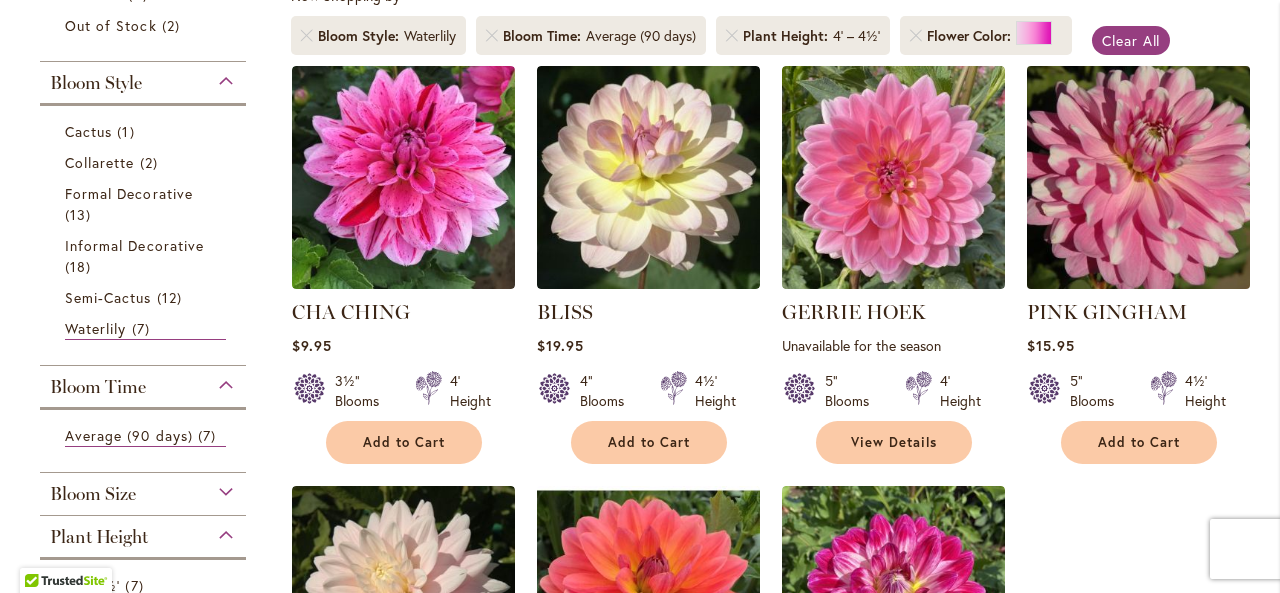 type on "**********" 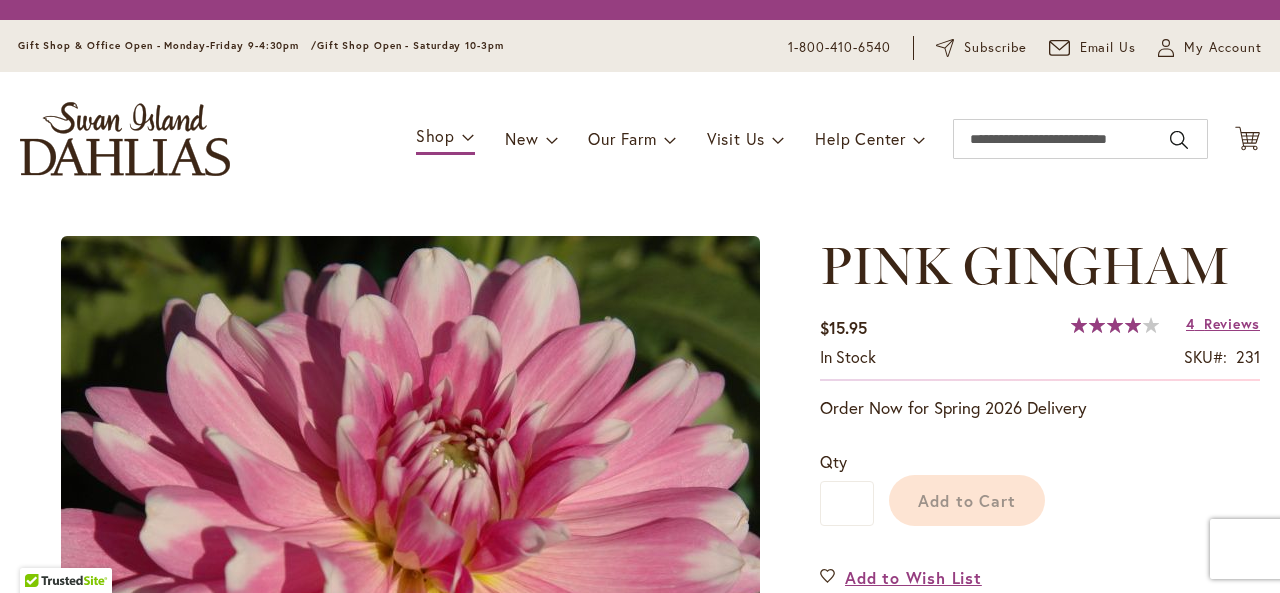 scroll, scrollTop: 0, scrollLeft: 0, axis: both 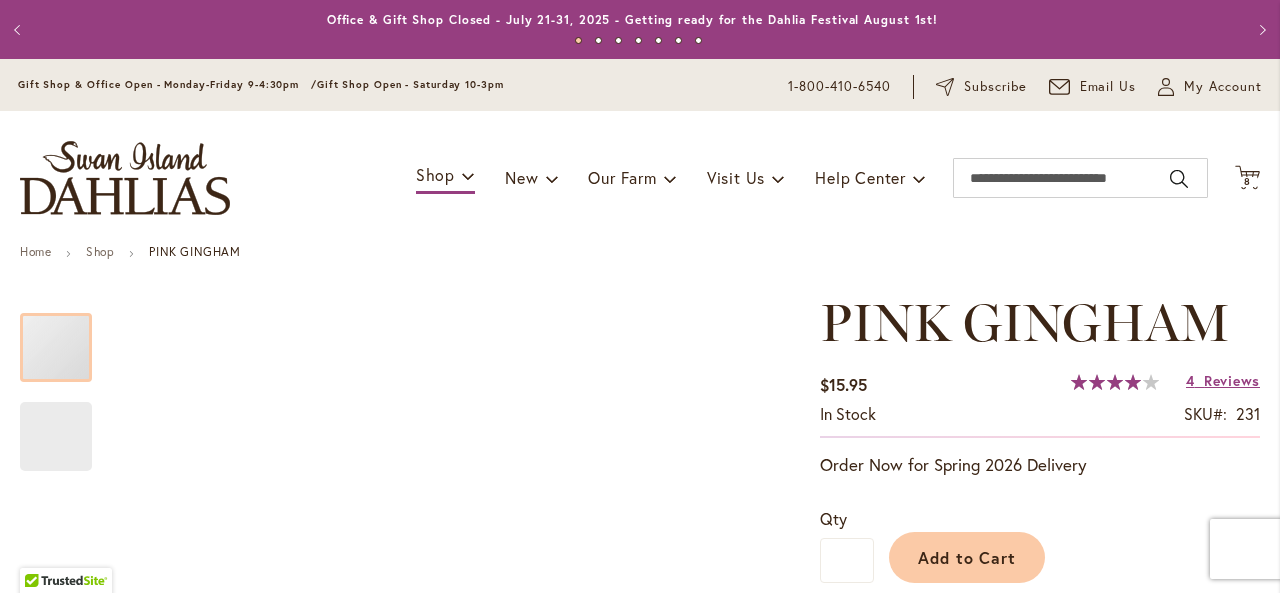 type on "*****" 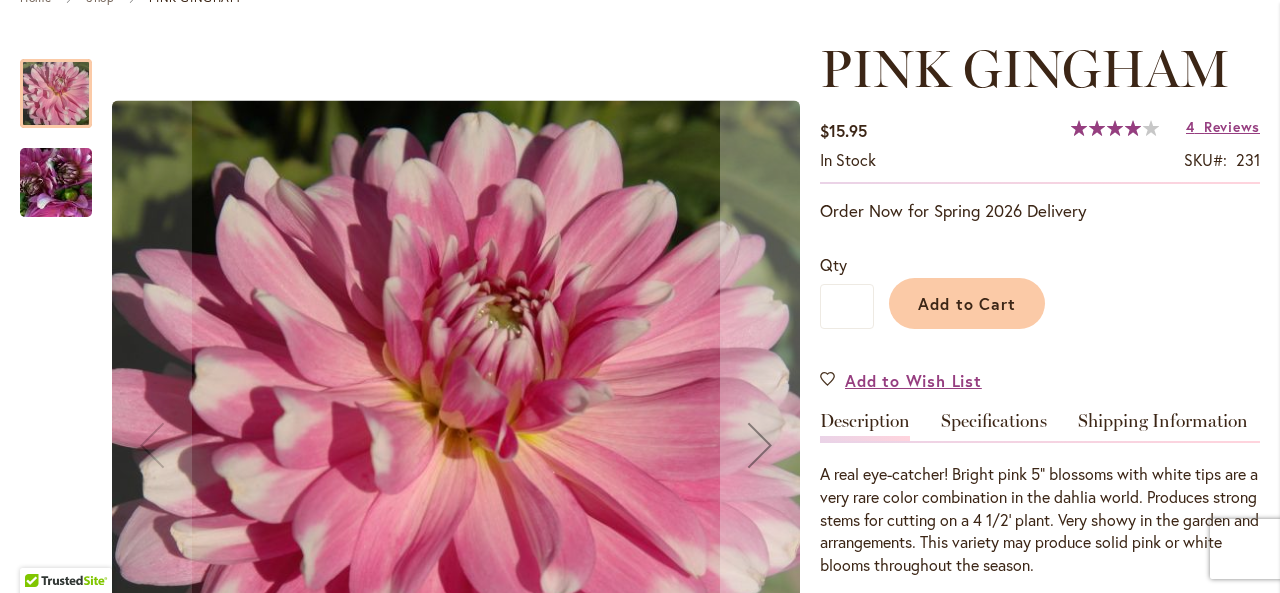 scroll, scrollTop: 300, scrollLeft: 0, axis: vertical 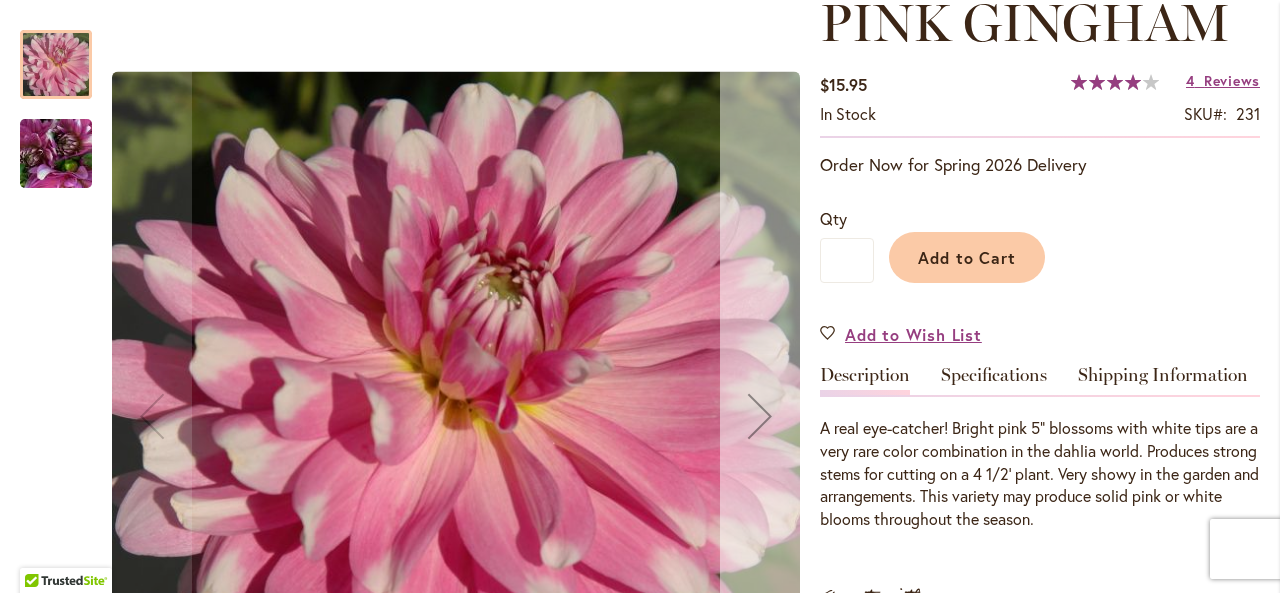 type on "**********" 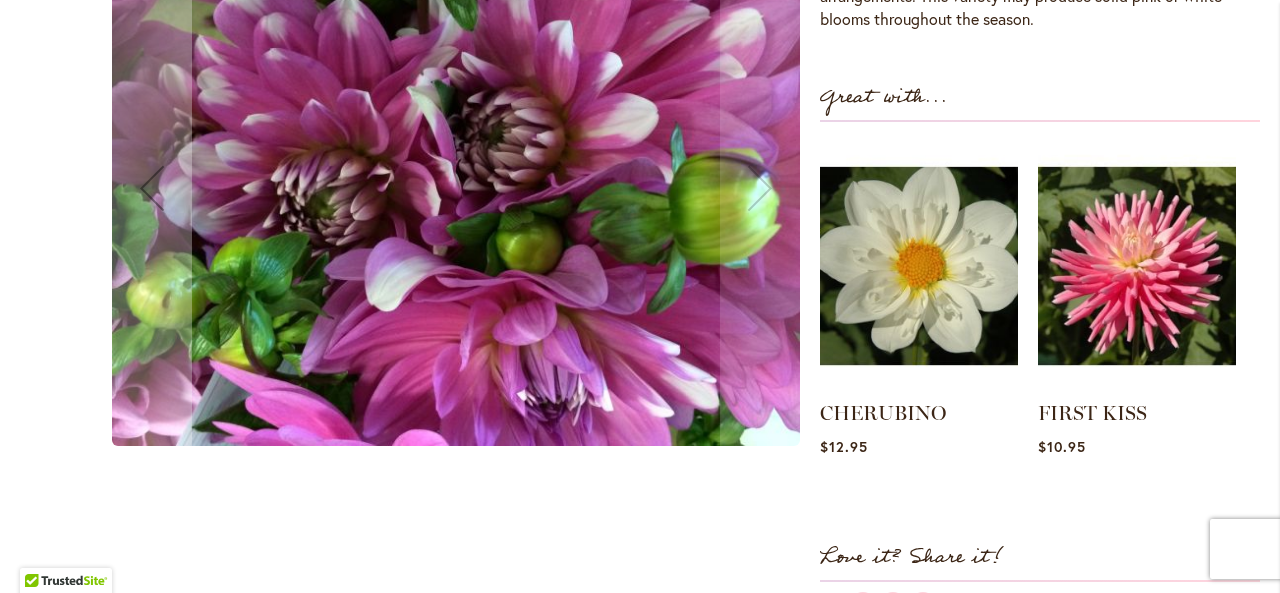 scroll, scrollTop: 700, scrollLeft: 0, axis: vertical 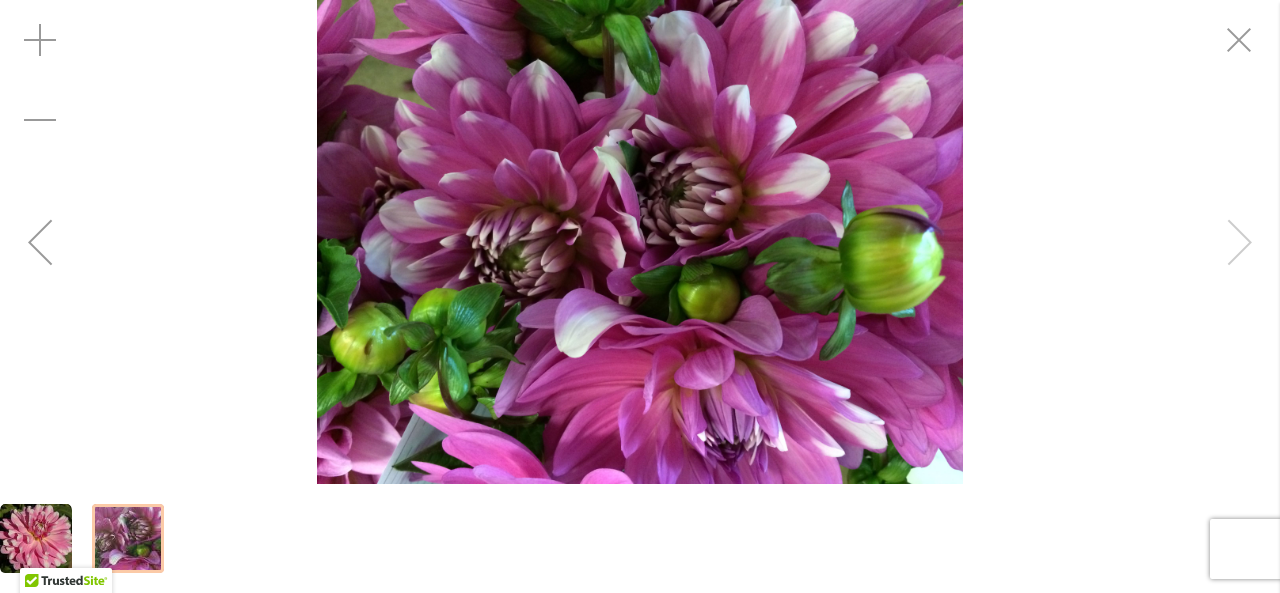 click at bounding box center (640, 242) 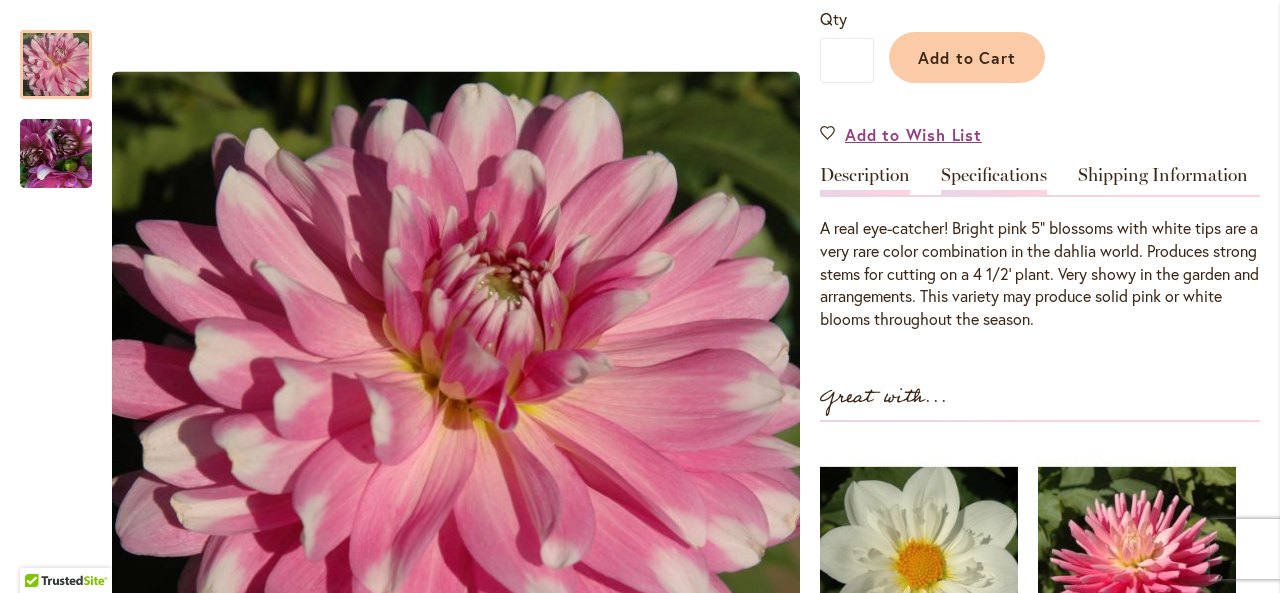 click on "Specifications" at bounding box center [994, 180] 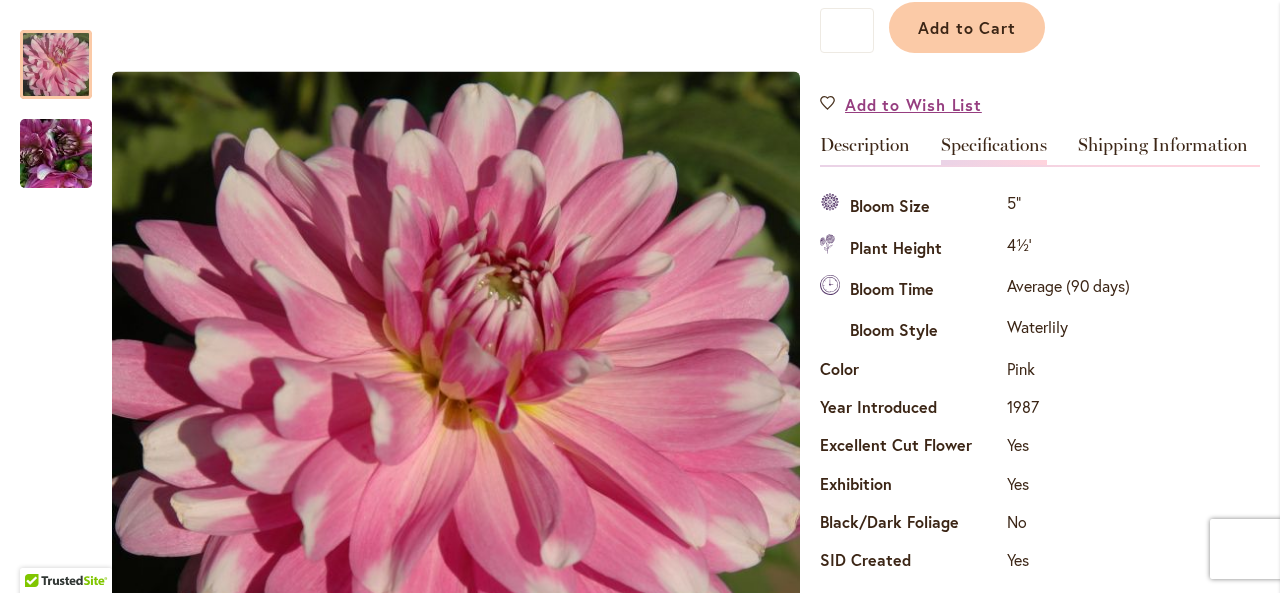 scroll, scrollTop: 365, scrollLeft: 0, axis: vertical 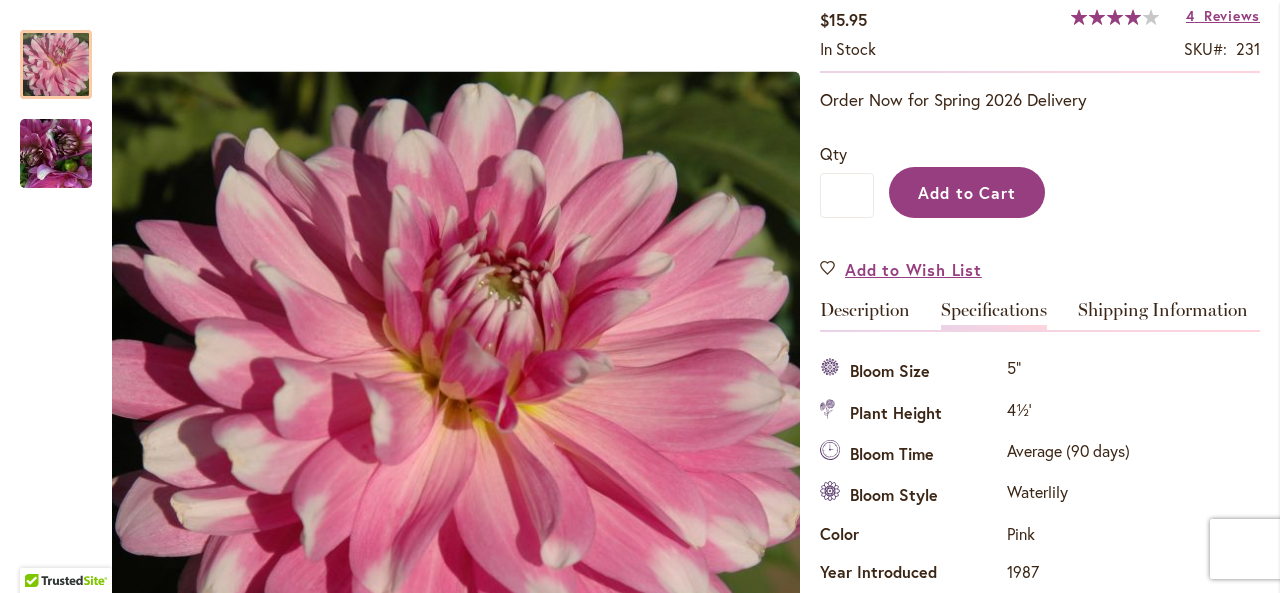 click on "Add to Cart" at bounding box center [967, 192] 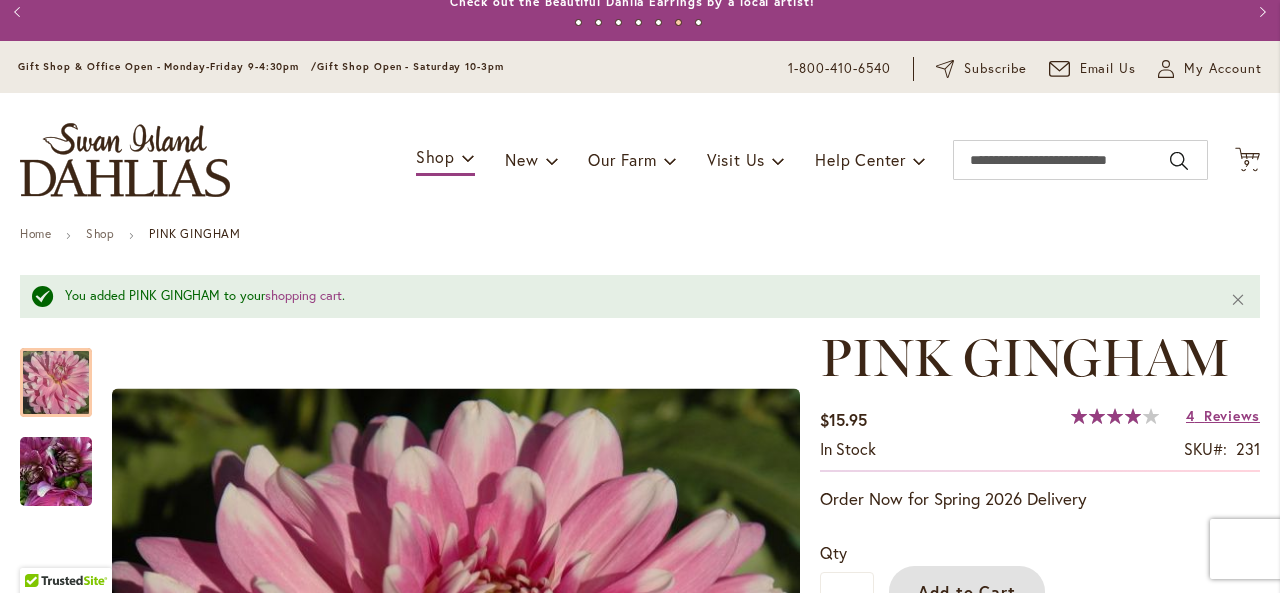 scroll, scrollTop: 18, scrollLeft: 0, axis: vertical 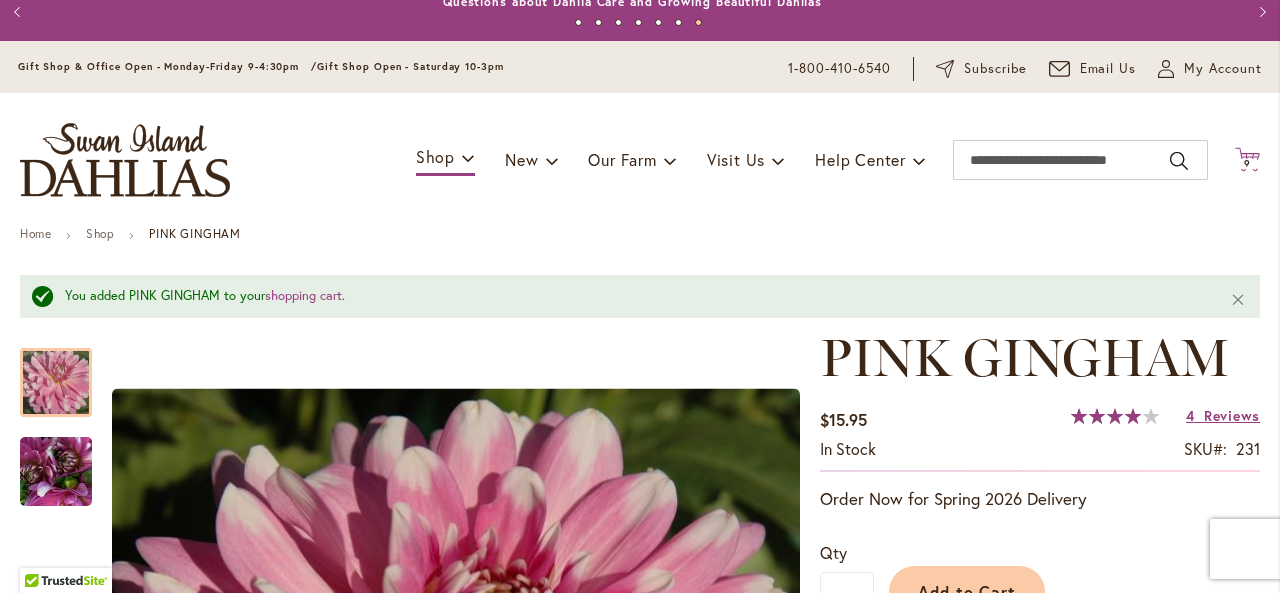 click 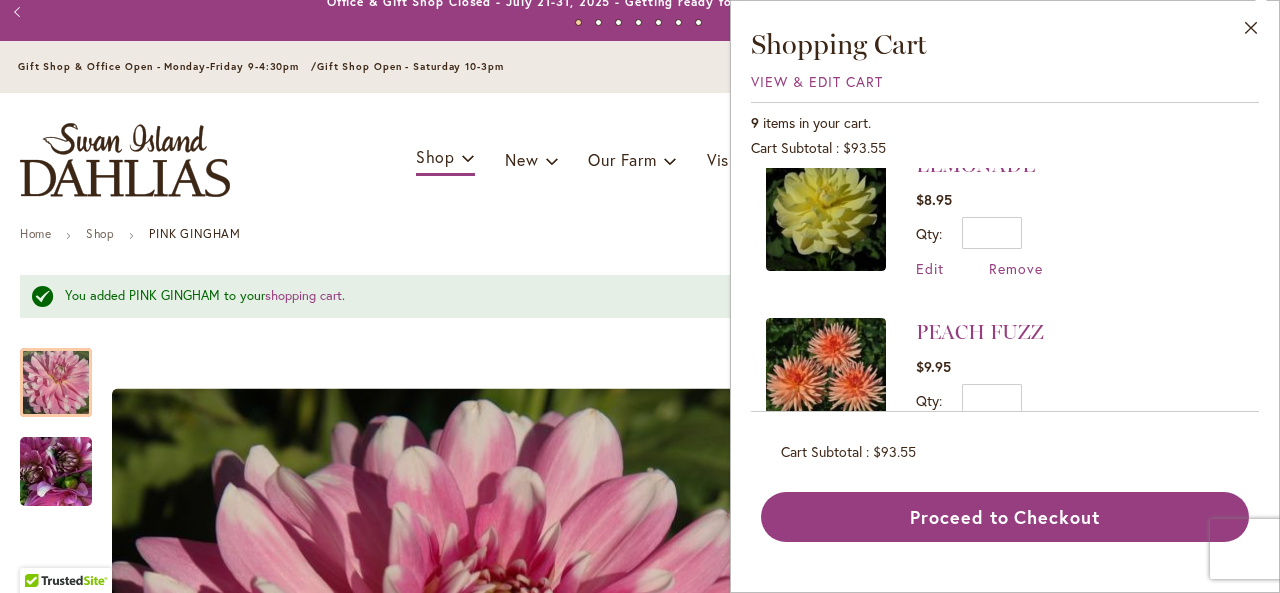 scroll, scrollTop: 924, scrollLeft: 0, axis: vertical 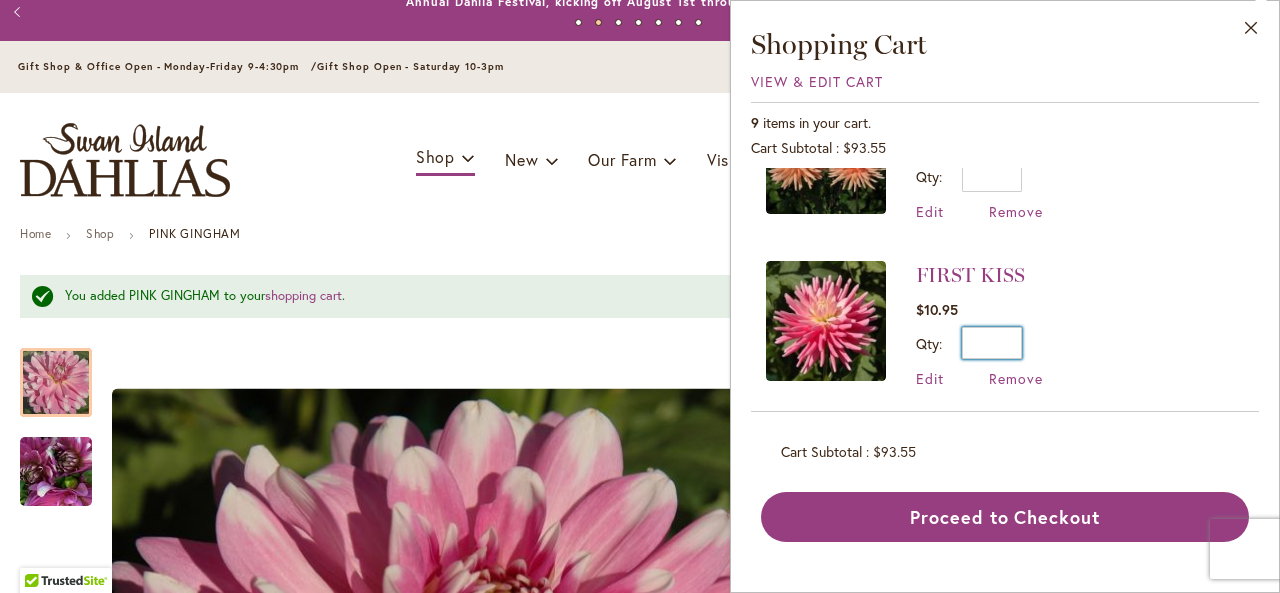 click on "*" at bounding box center [992, 343] 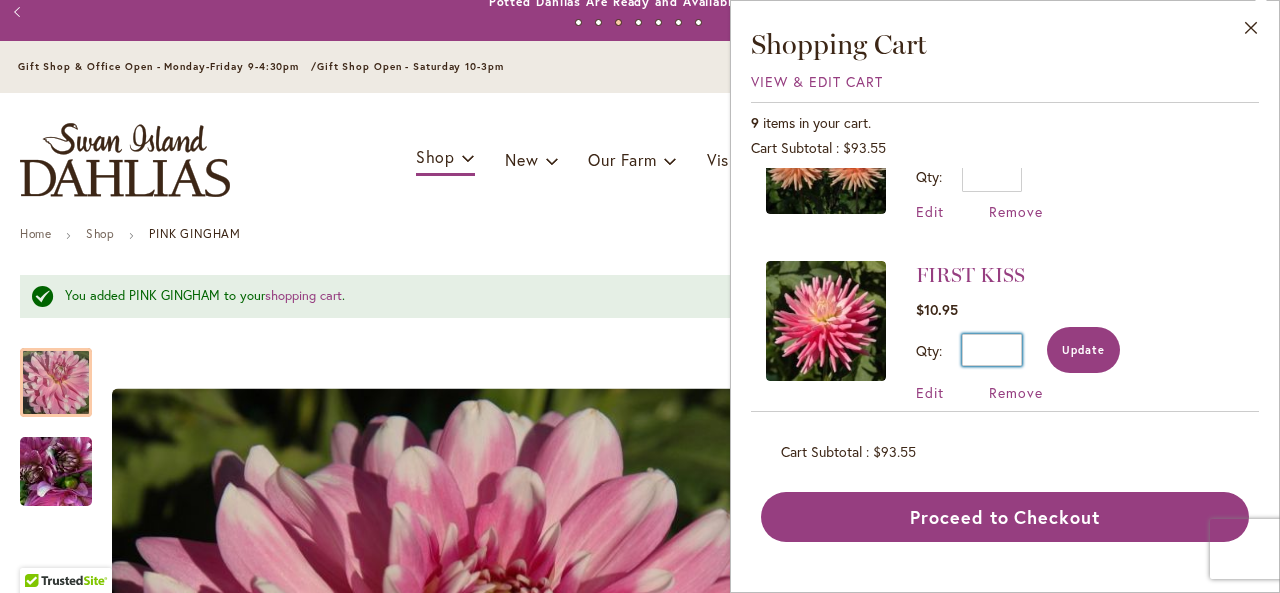 type on "*" 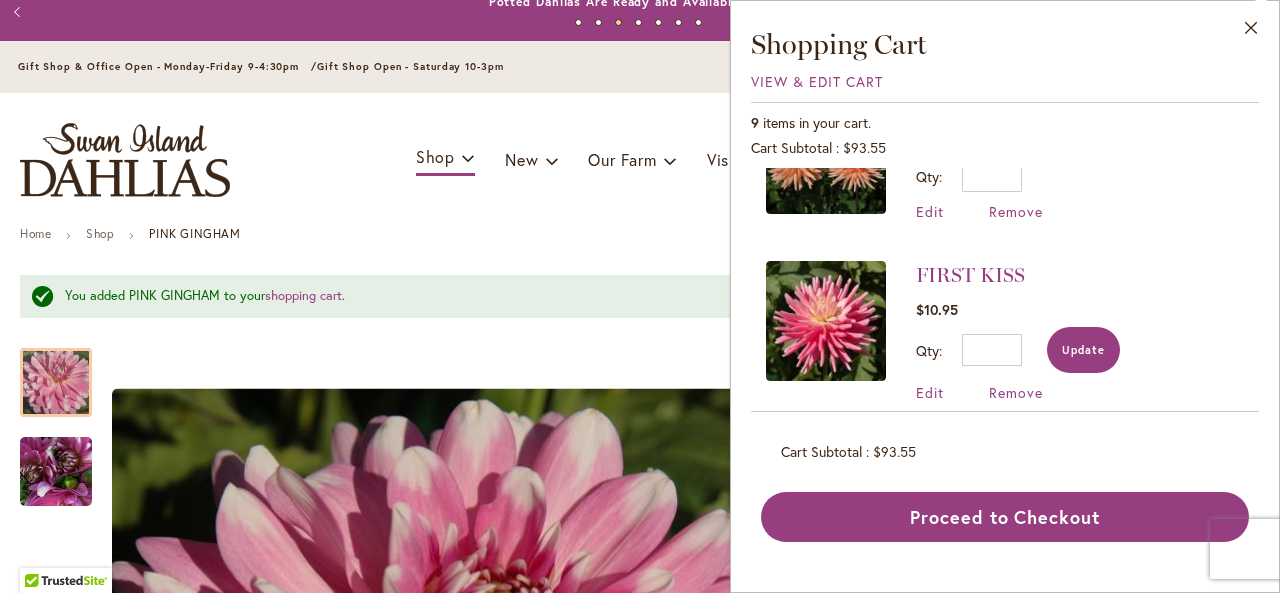 click on "Update" at bounding box center [1083, 350] 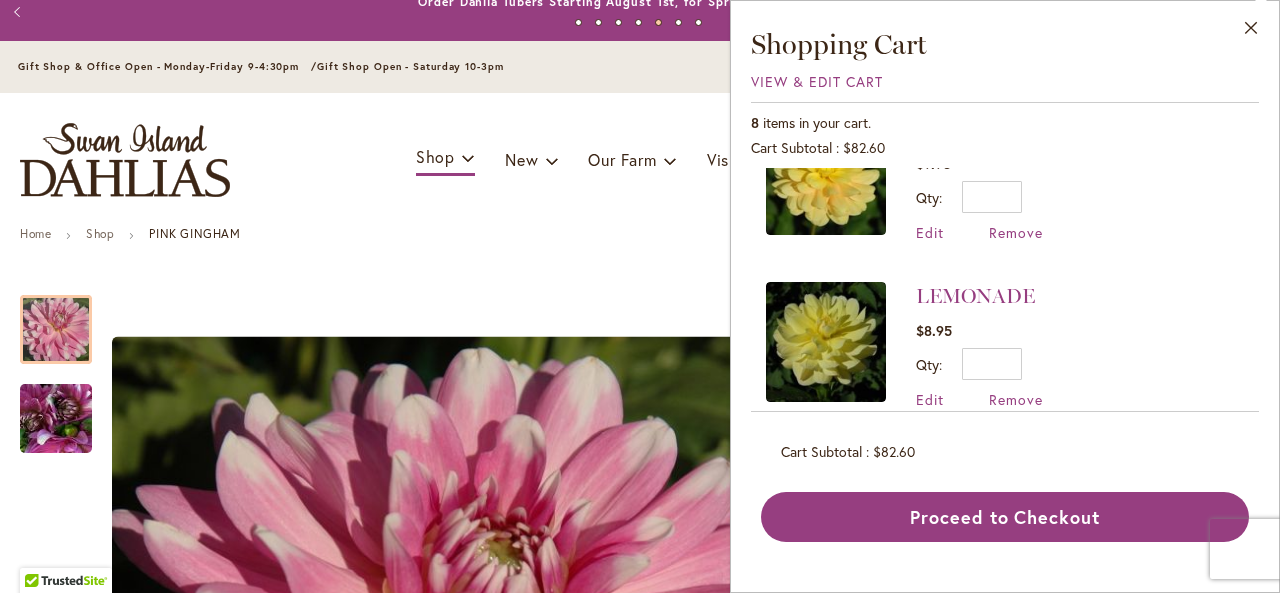 scroll, scrollTop: 600, scrollLeft: 0, axis: vertical 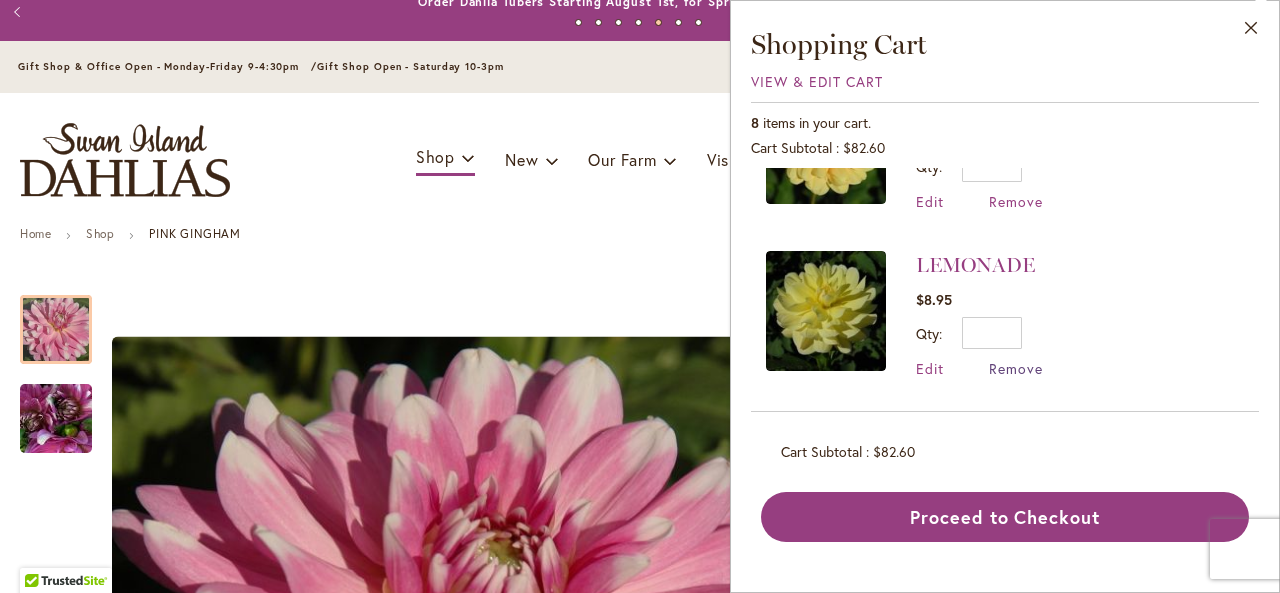 click on "Remove" at bounding box center [1016, 368] 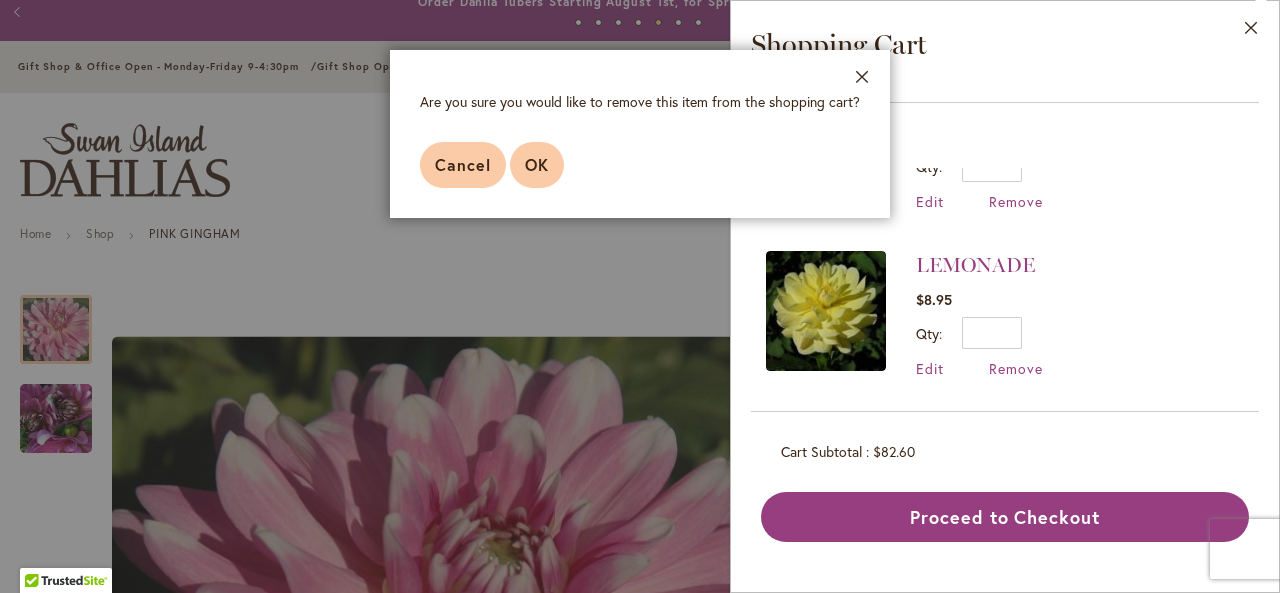 click on "OK" at bounding box center [537, 164] 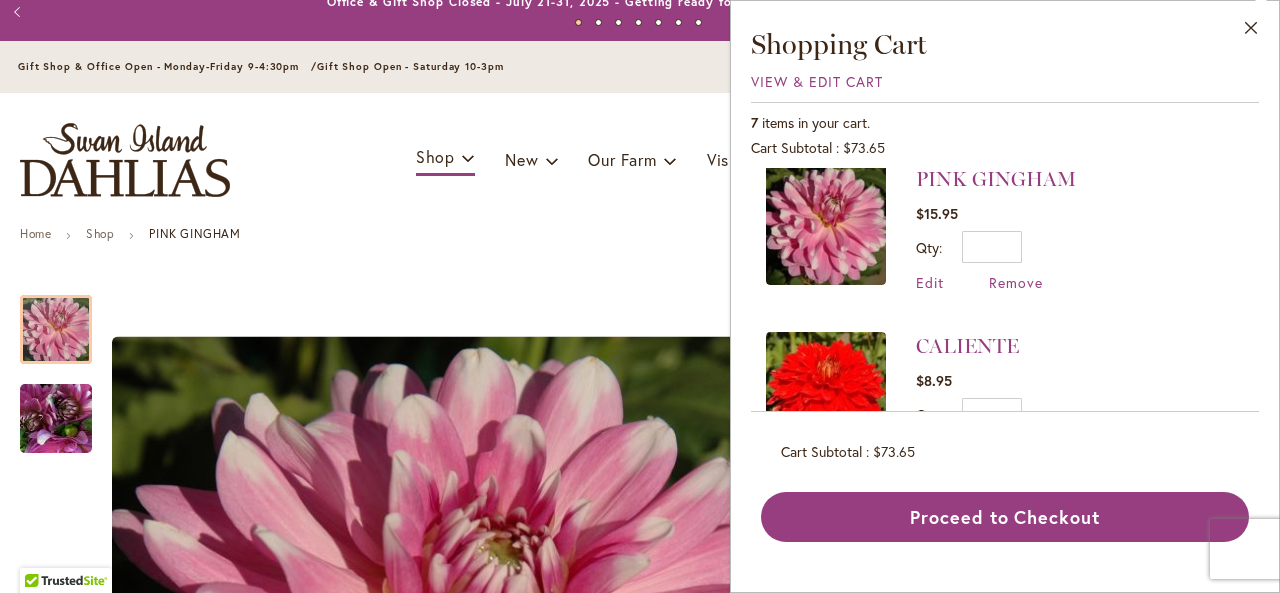 scroll, scrollTop: 0, scrollLeft: 0, axis: both 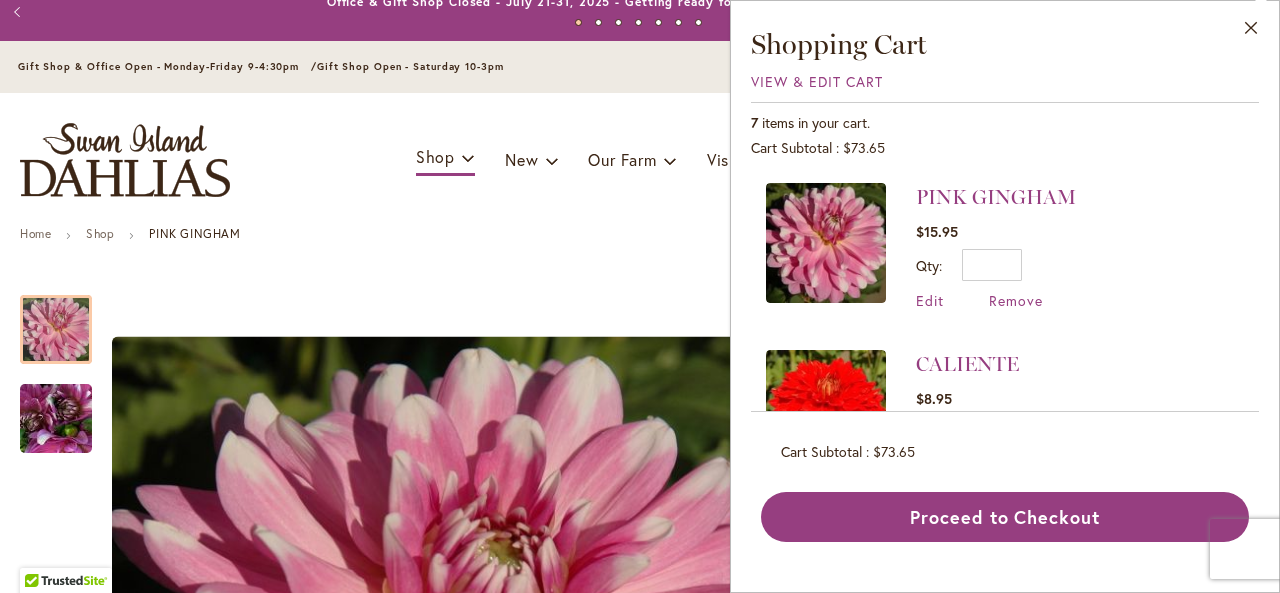 click on "Close" at bounding box center (1251, 32) 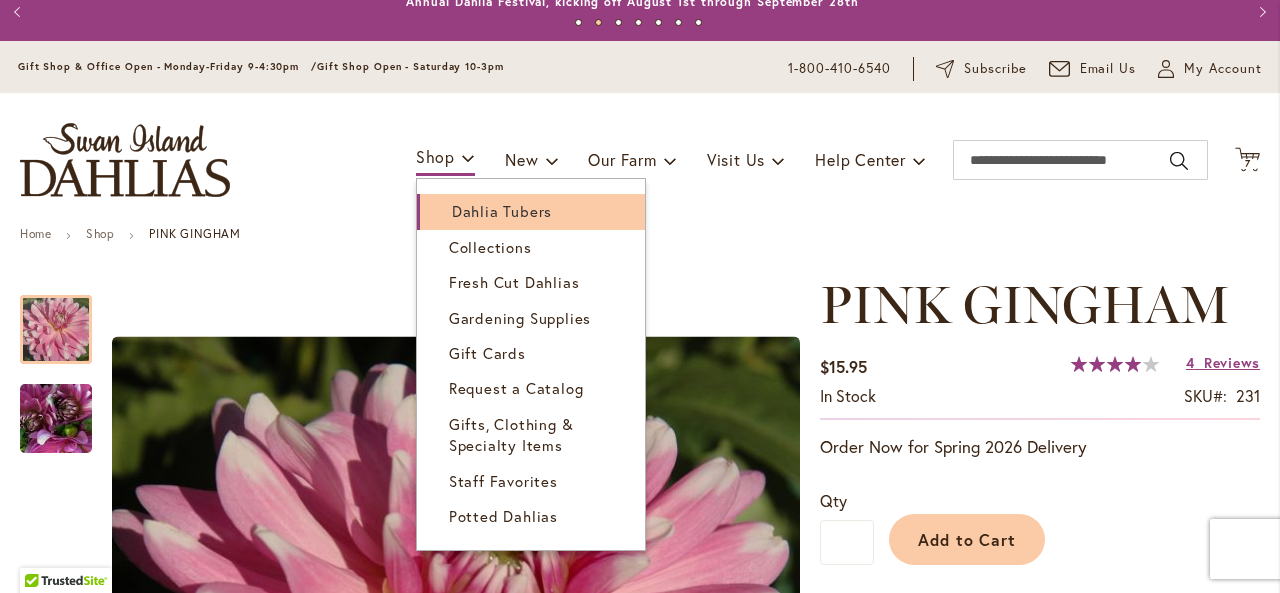 click on "Dahlia Tubers" at bounding box center [502, 211] 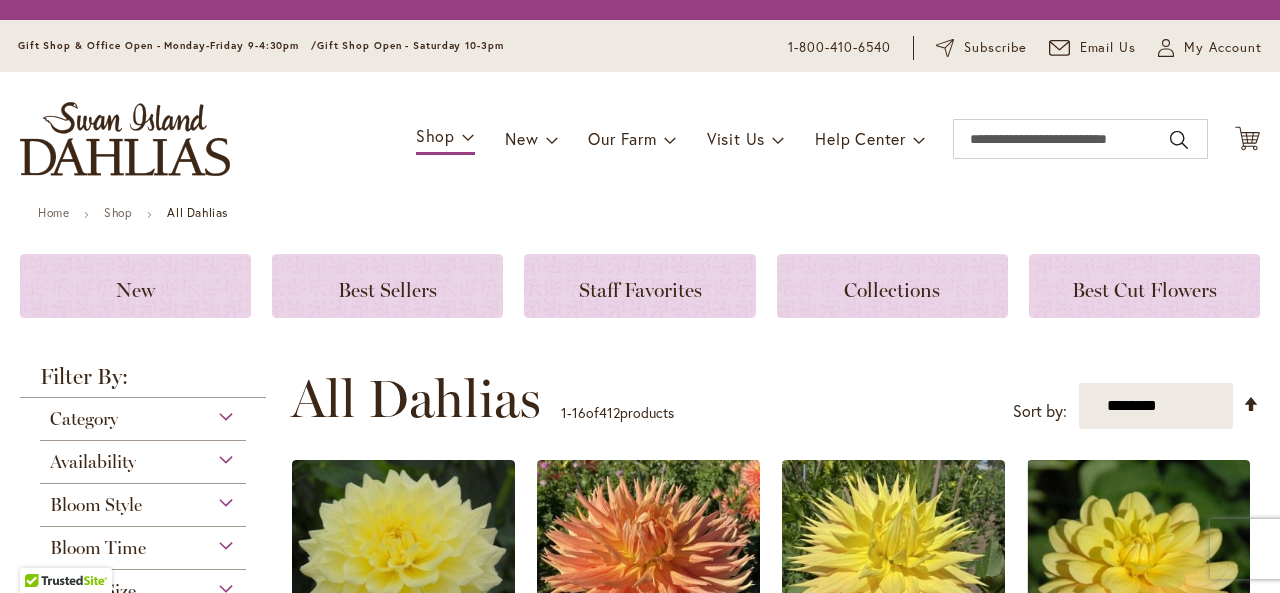 scroll, scrollTop: 0, scrollLeft: 0, axis: both 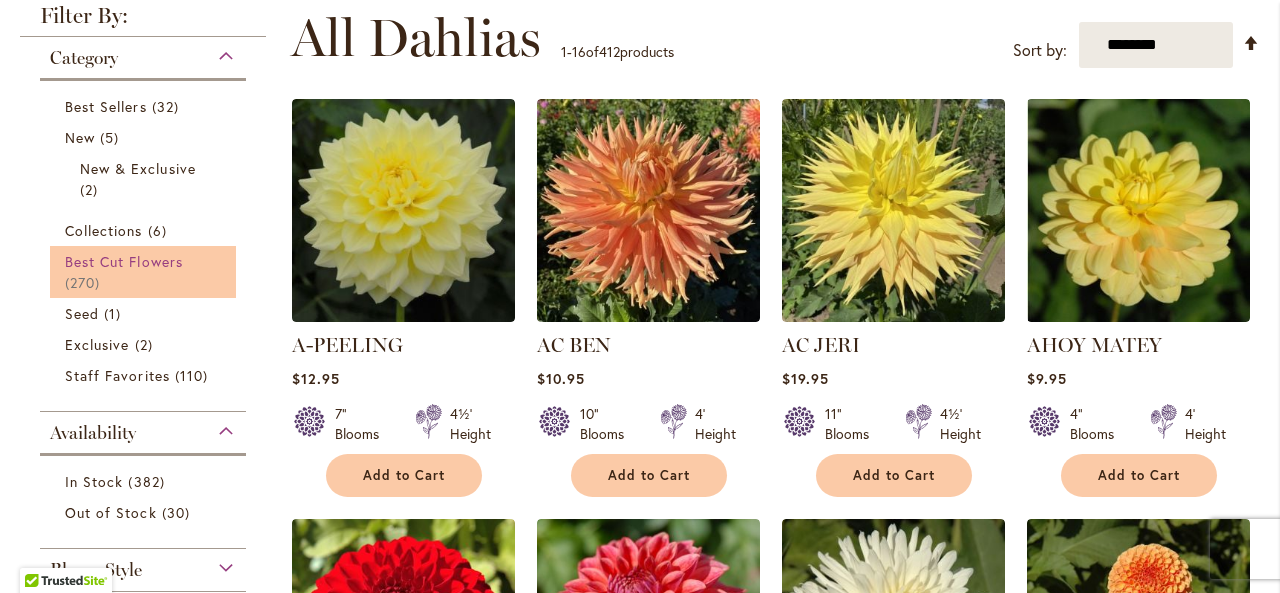 type on "**********" 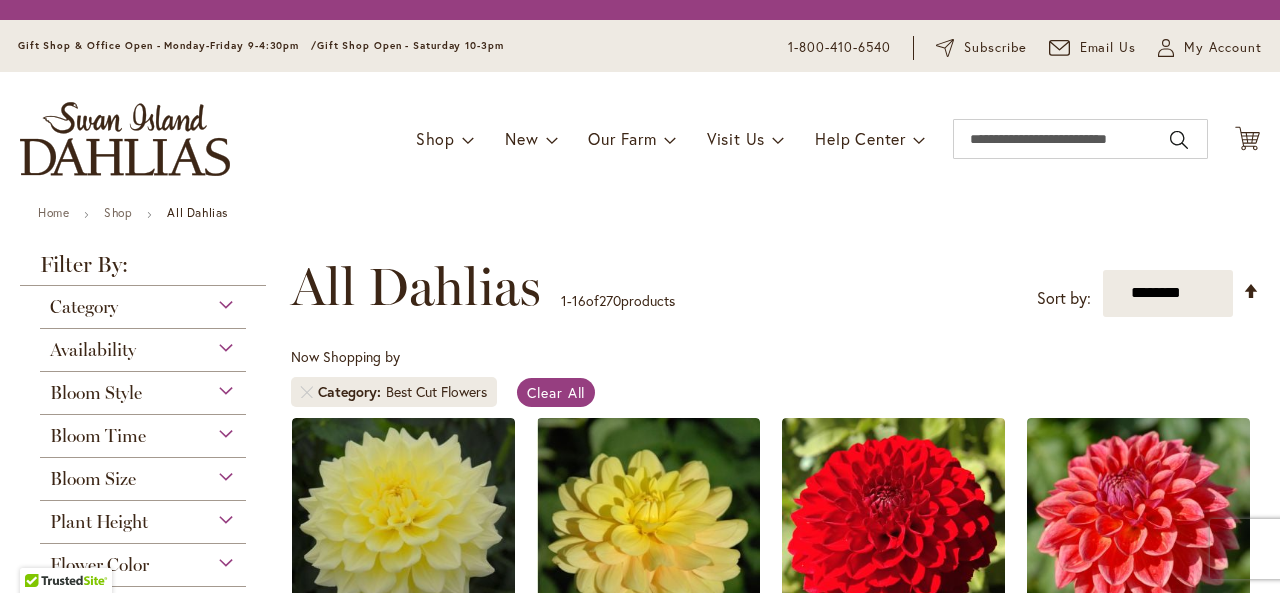 scroll, scrollTop: 0, scrollLeft: 0, axis: both 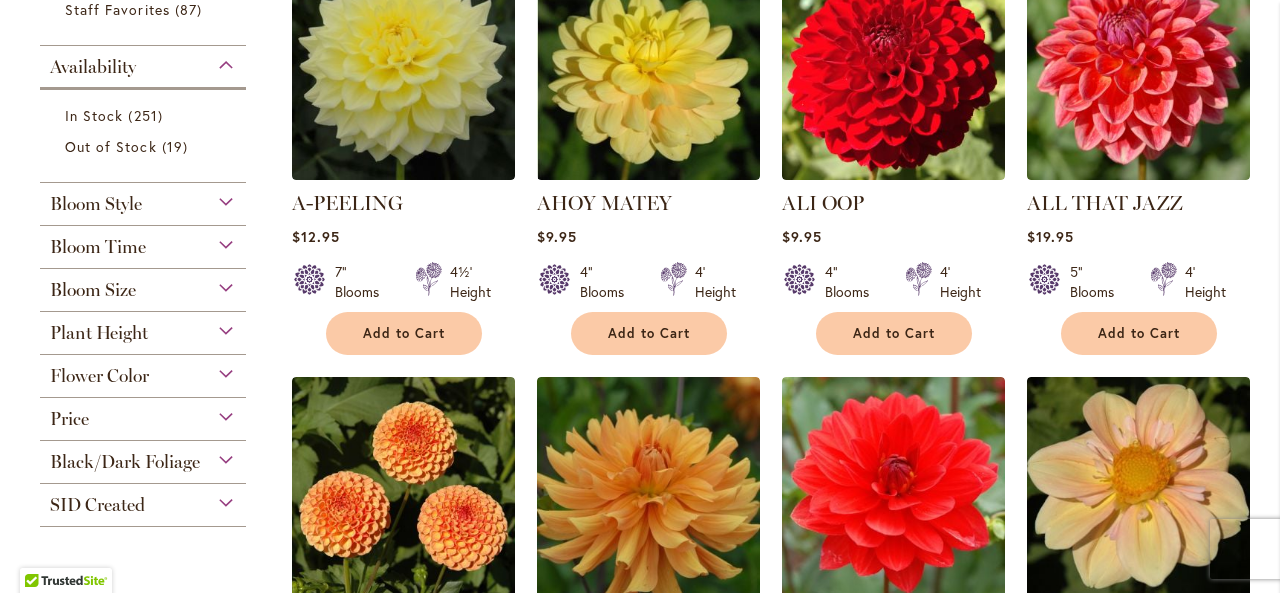 type on "**********" 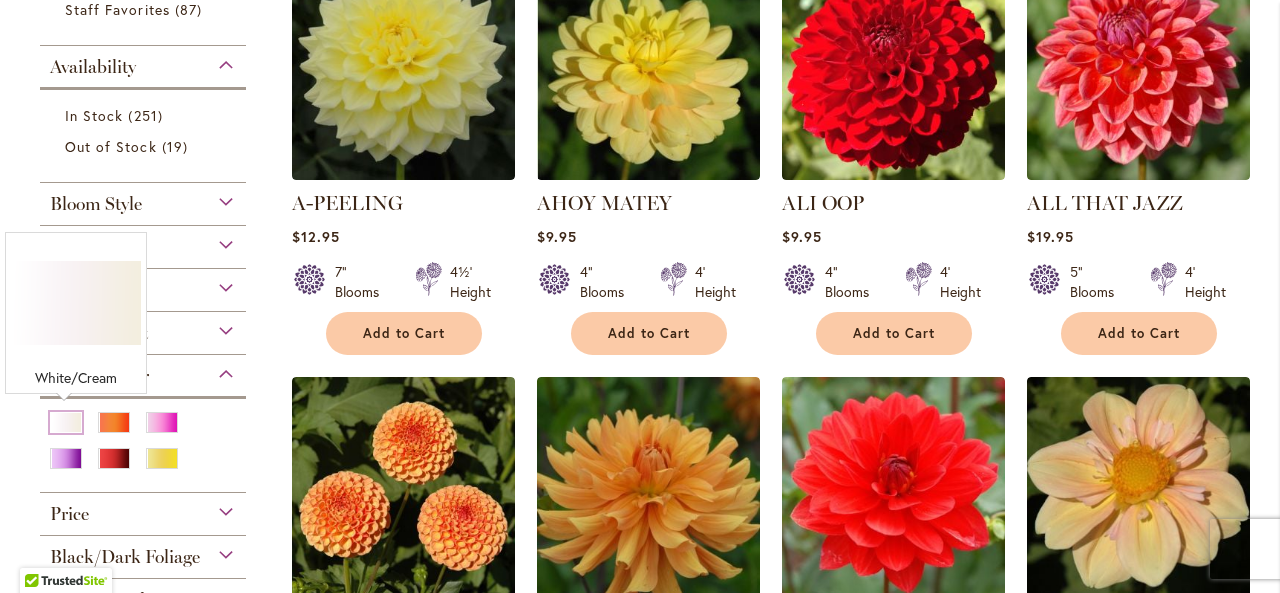 click at bounding box center [66, 422] 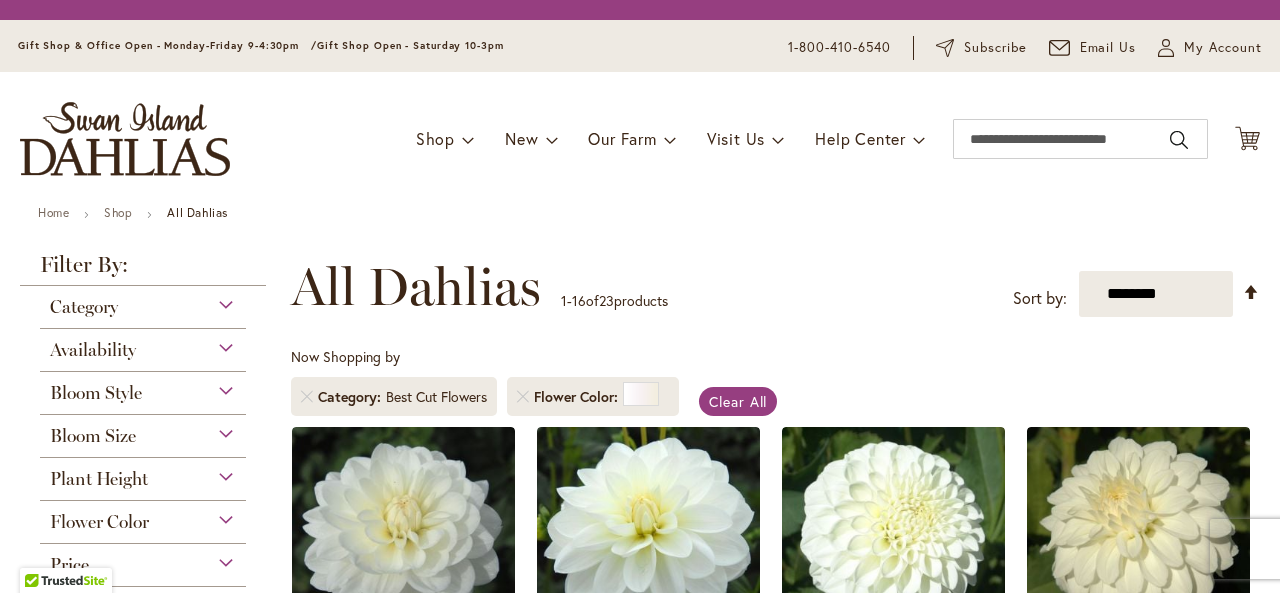 scroll, scrollTop: 0, scrollLeft: 0, axis: both 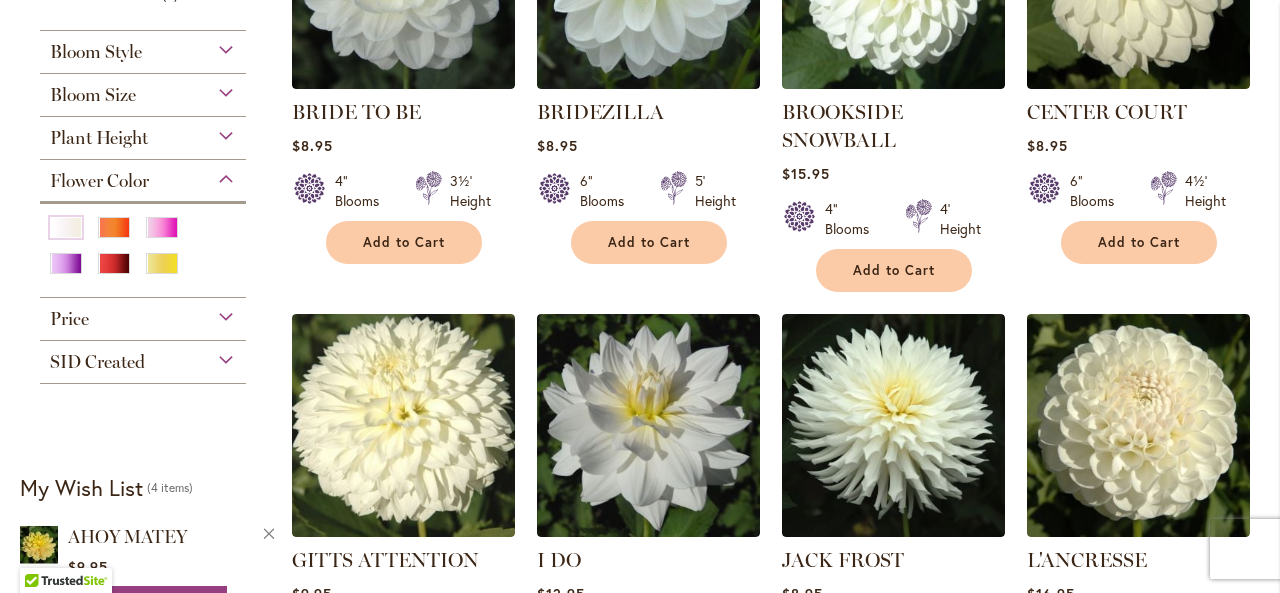 type on "**********" 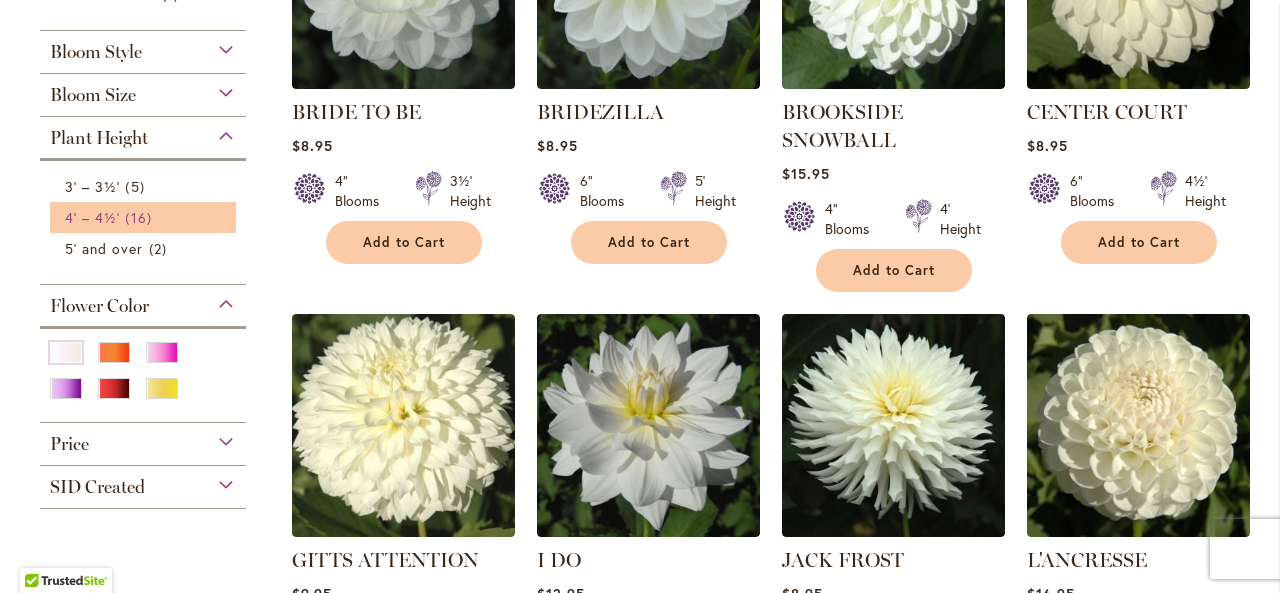 click on "16
items" at bounding box center [140, 217] 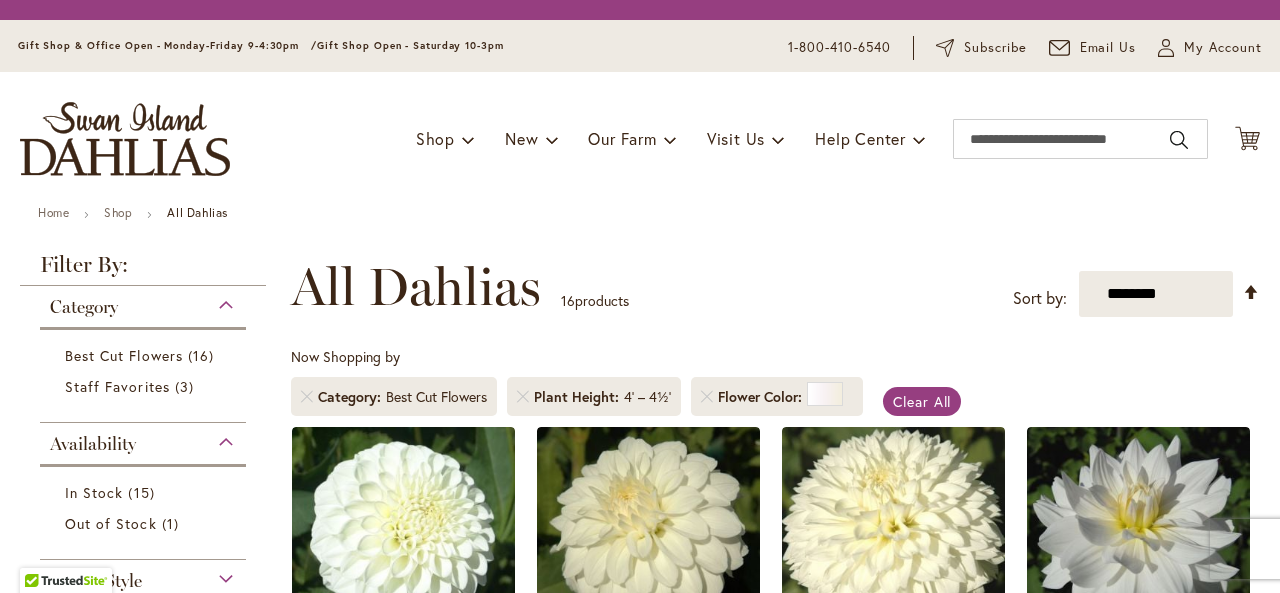 scroll, scrollTop: 0, scrollLeft: 0, axis: both 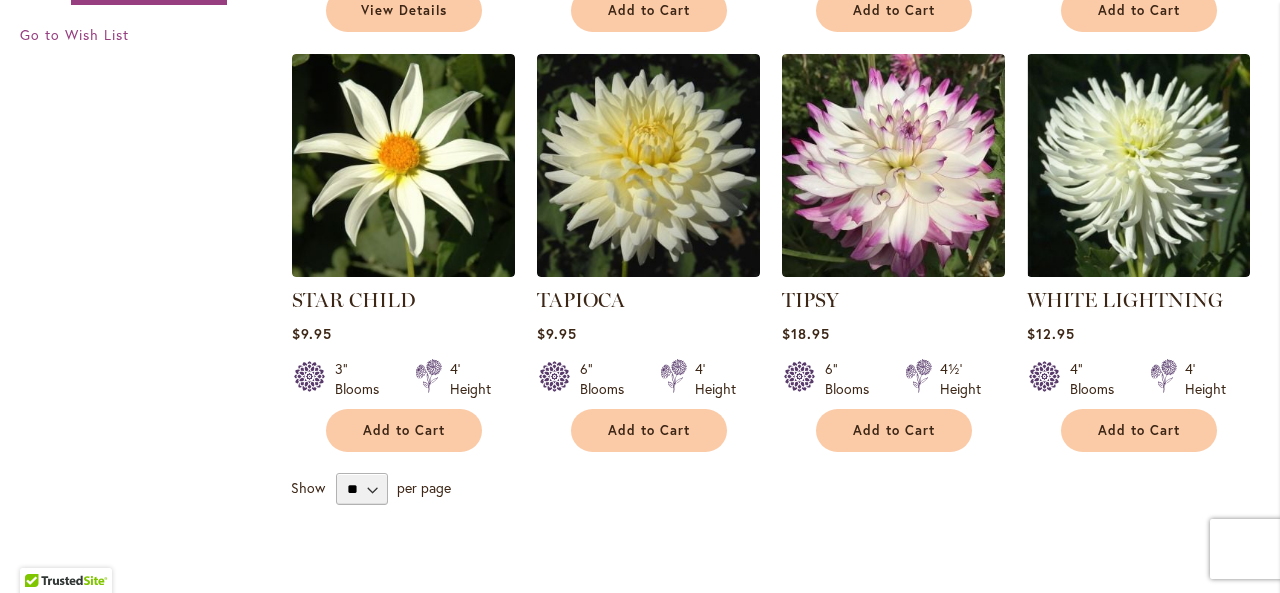 type on "**********" 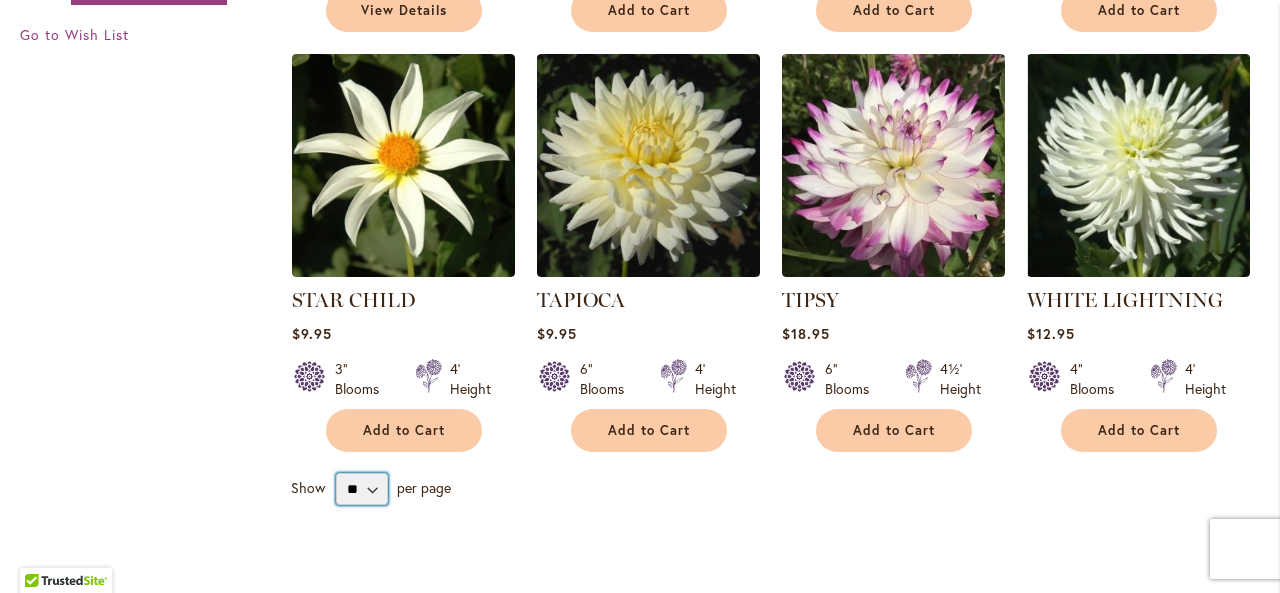 click on "**
**
**
**" at bounding box center (362, 489) 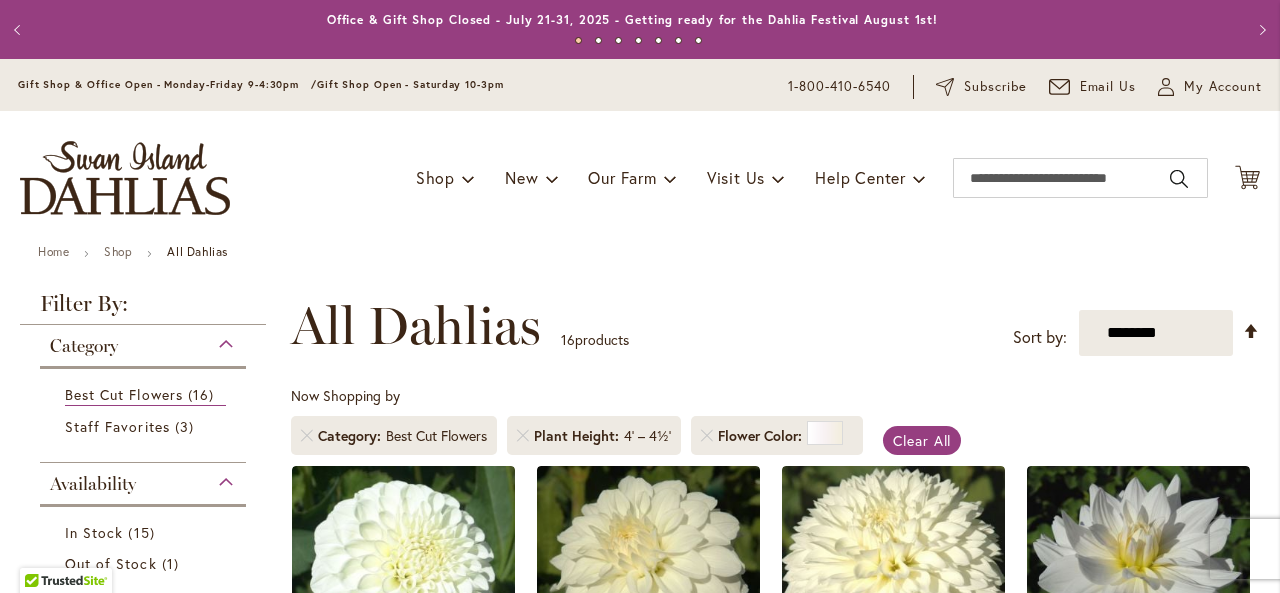 scroll, scrollTop: 0, scrollLeft: 0, axis: both 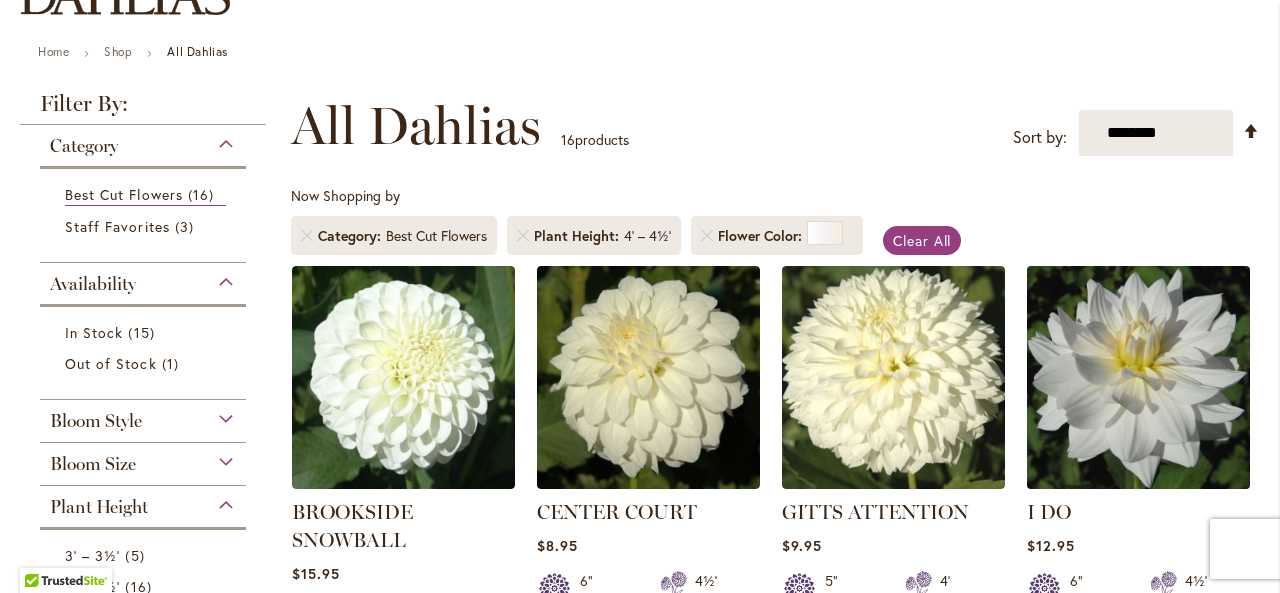type on "**********" 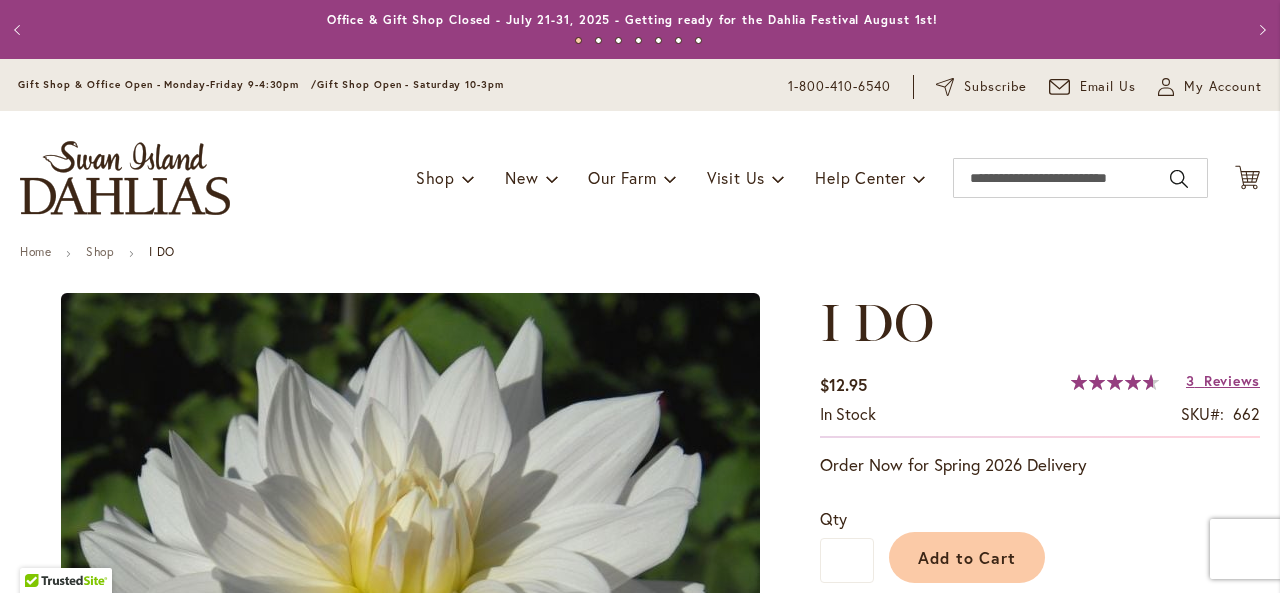 scroll, scrollTop: 0, scrollLeft: 0, axis: both 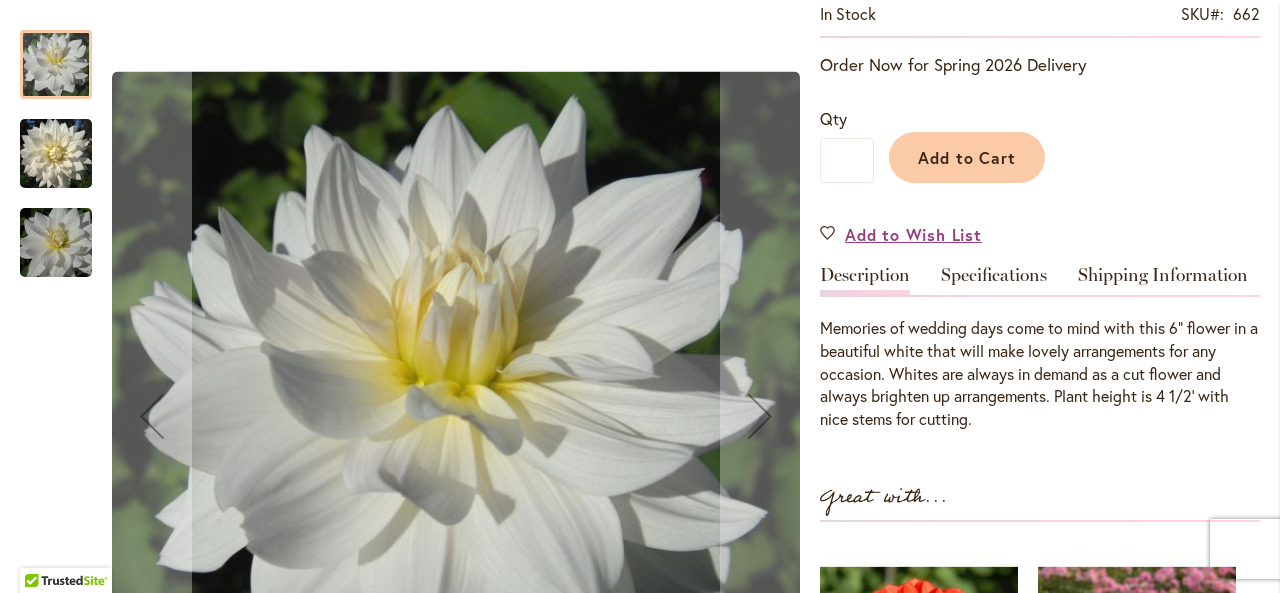 type on "**********" 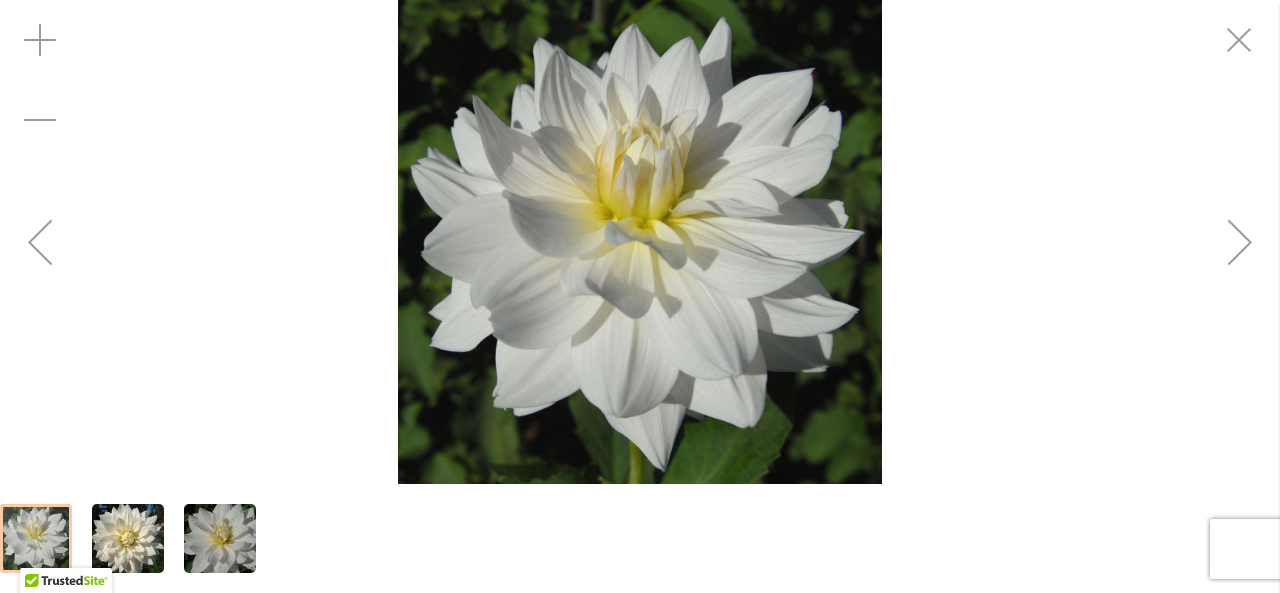 click at bounding box center [1240, 242] 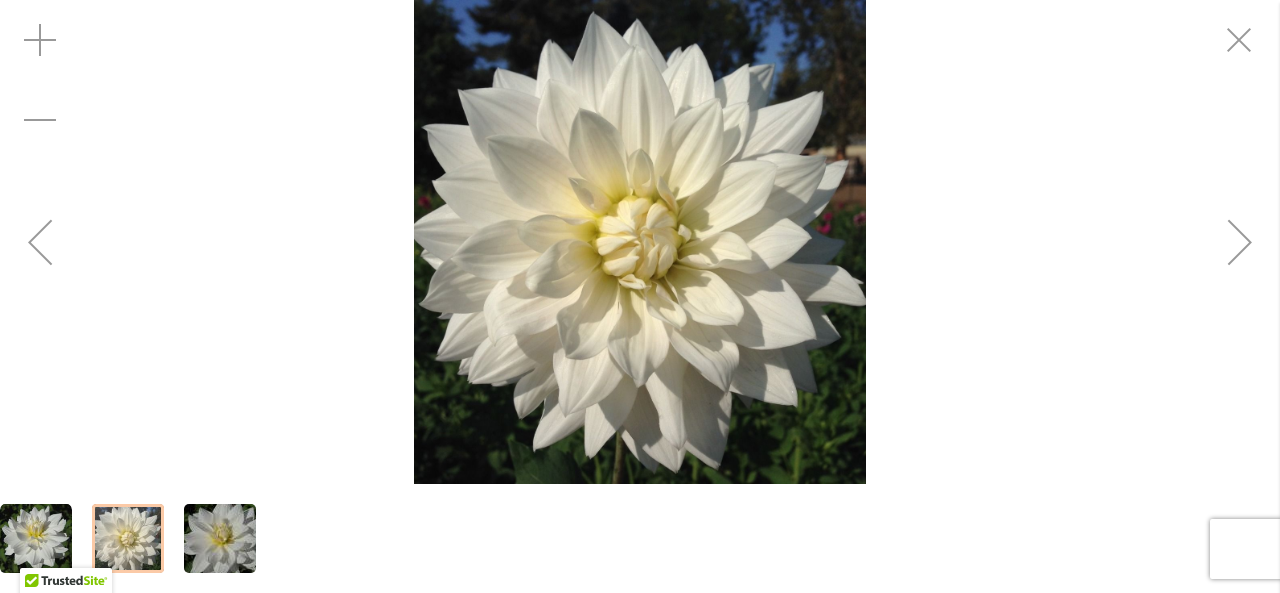 click at bounding box center (1240, 242) 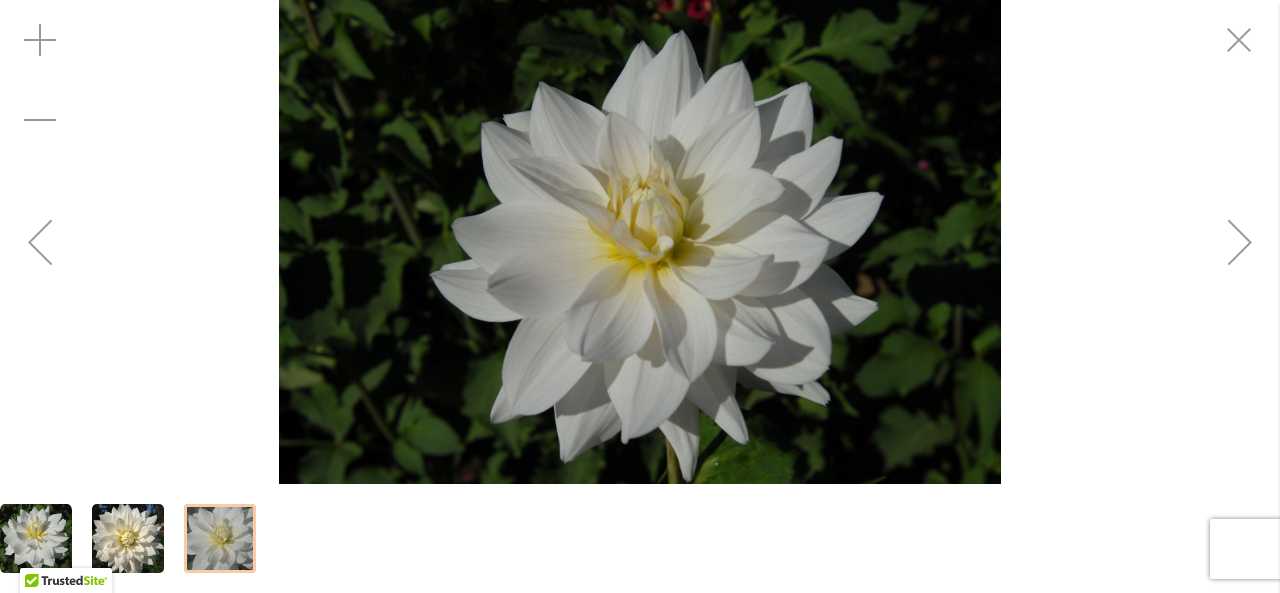 click at bounding box center [1240, 242] 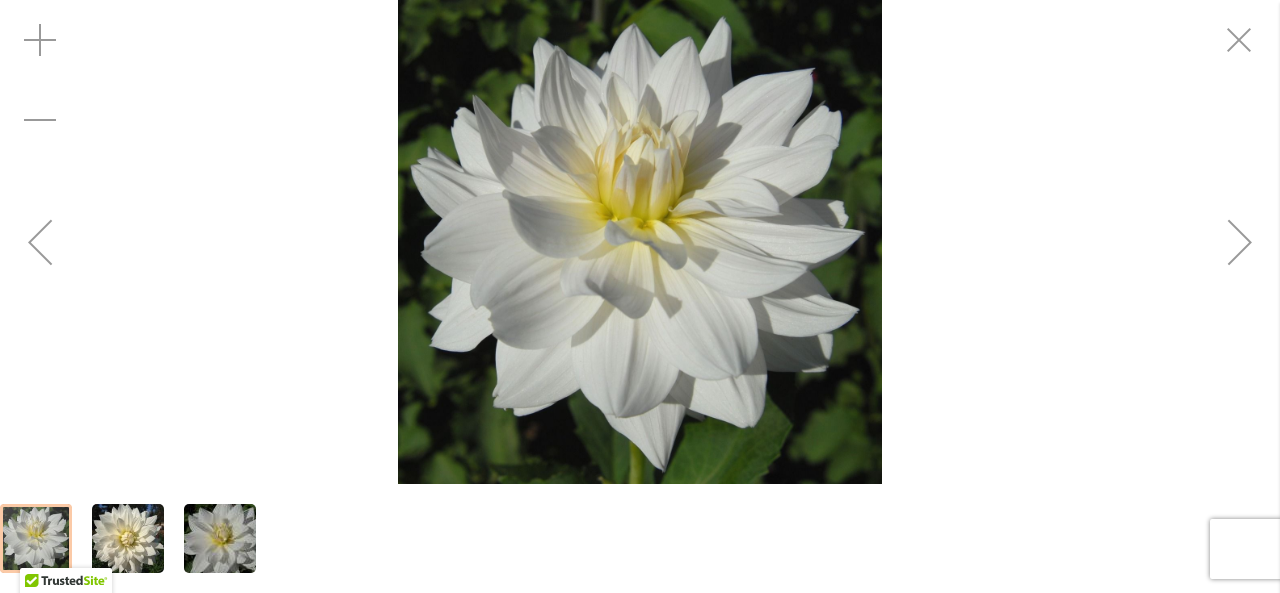 click at bounding box center (1240, 242) 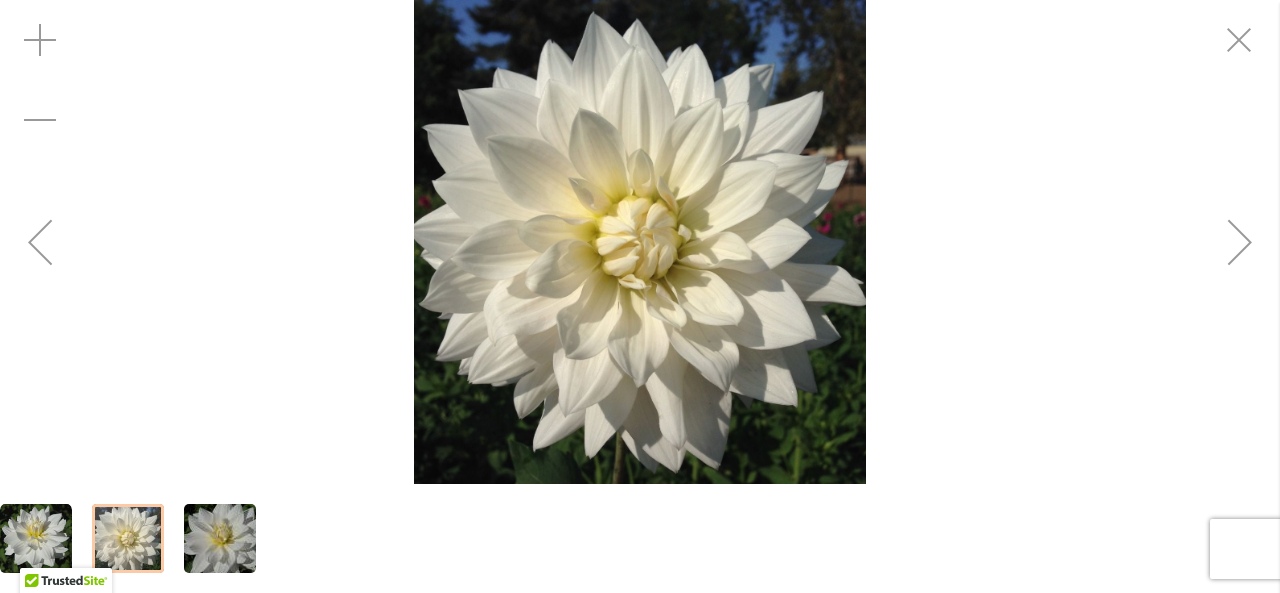 click at bounding box center [1240, 242] 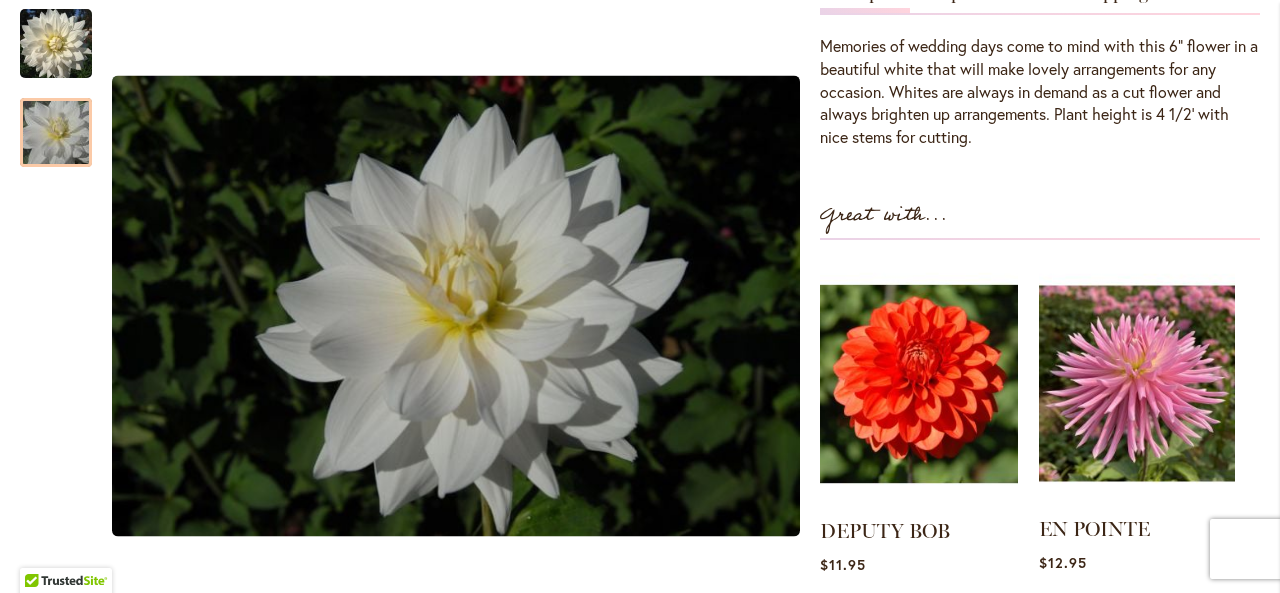 scroll, scrollTop: 710, scrollLeft: 0, axis: vertical 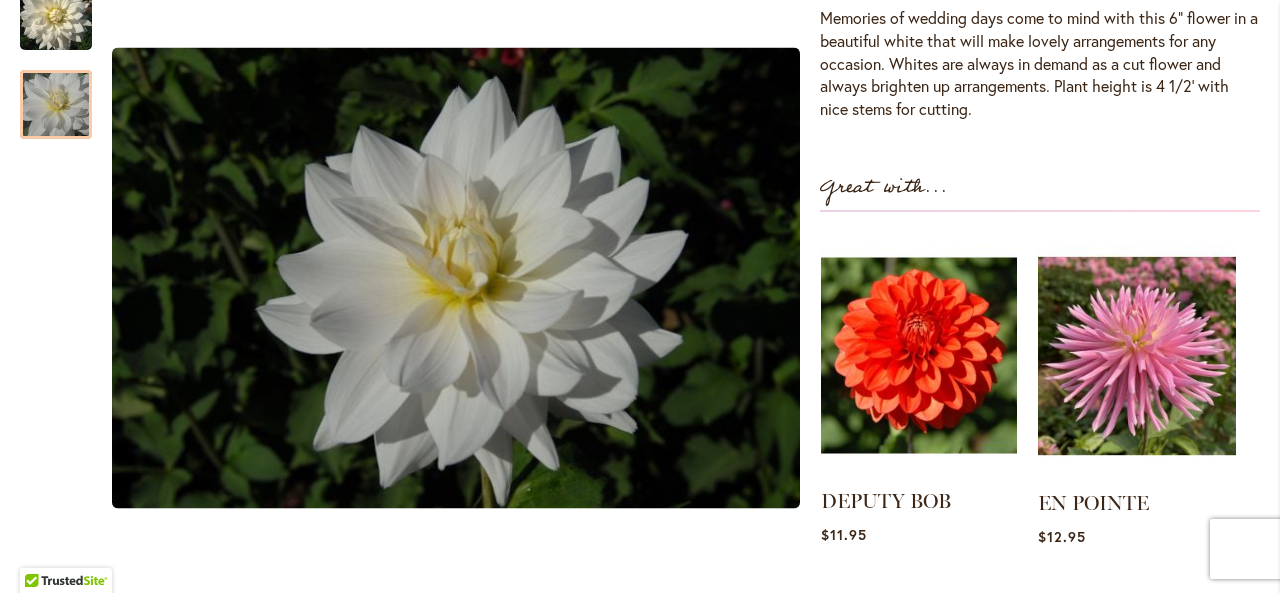click at bounding box center [919, 355] 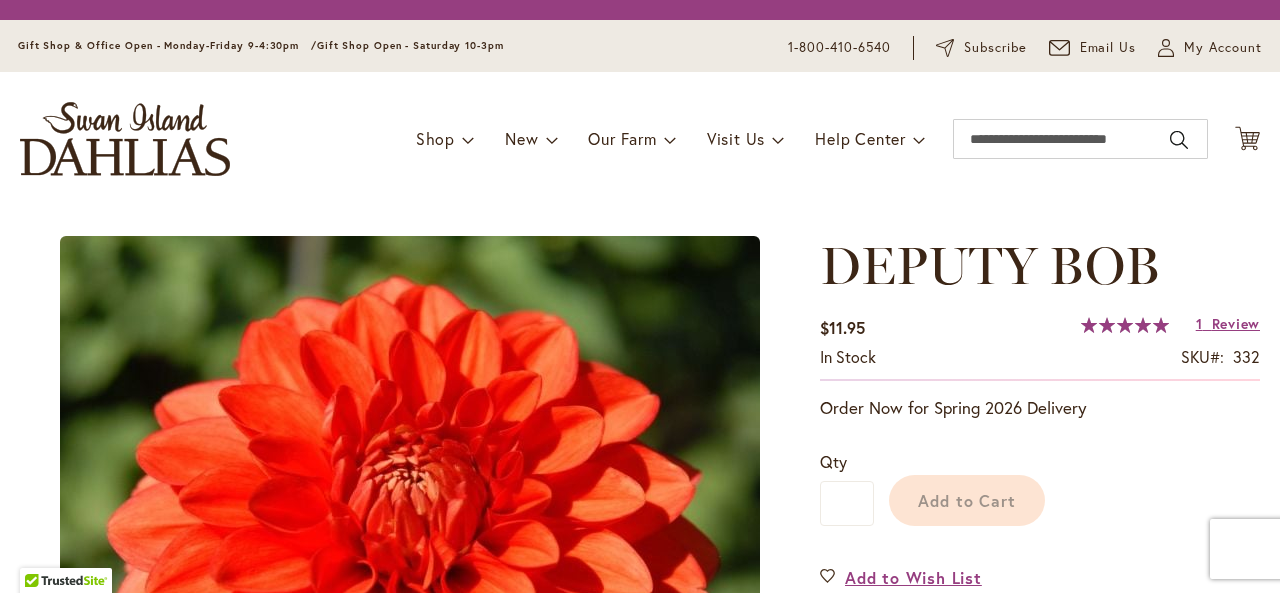 scroll, scrollTop: 0, scrollLeft: 0, axis: both 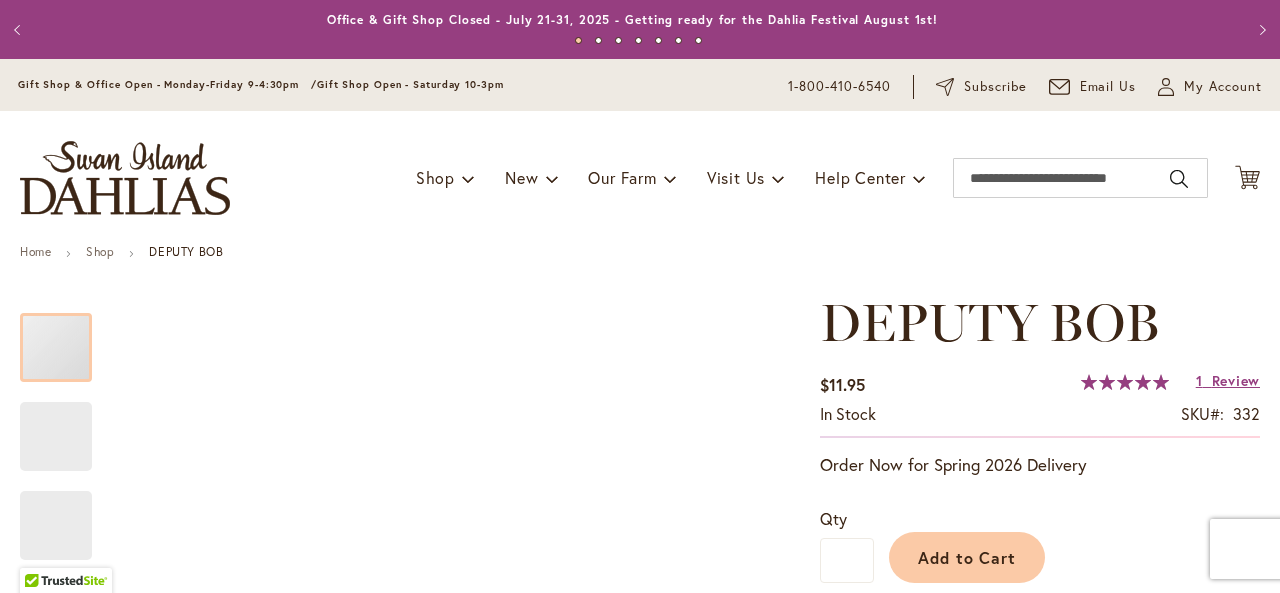 type on "*****" 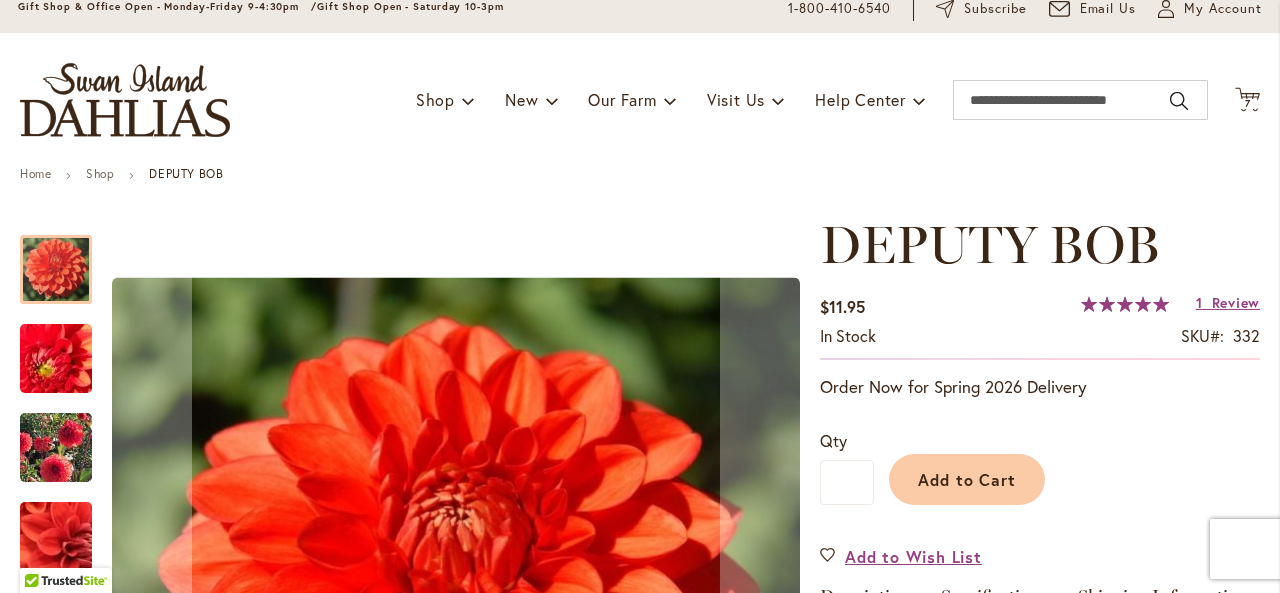 scroll, scrollTop: 300, scrollLeft: 0, axis: vertical 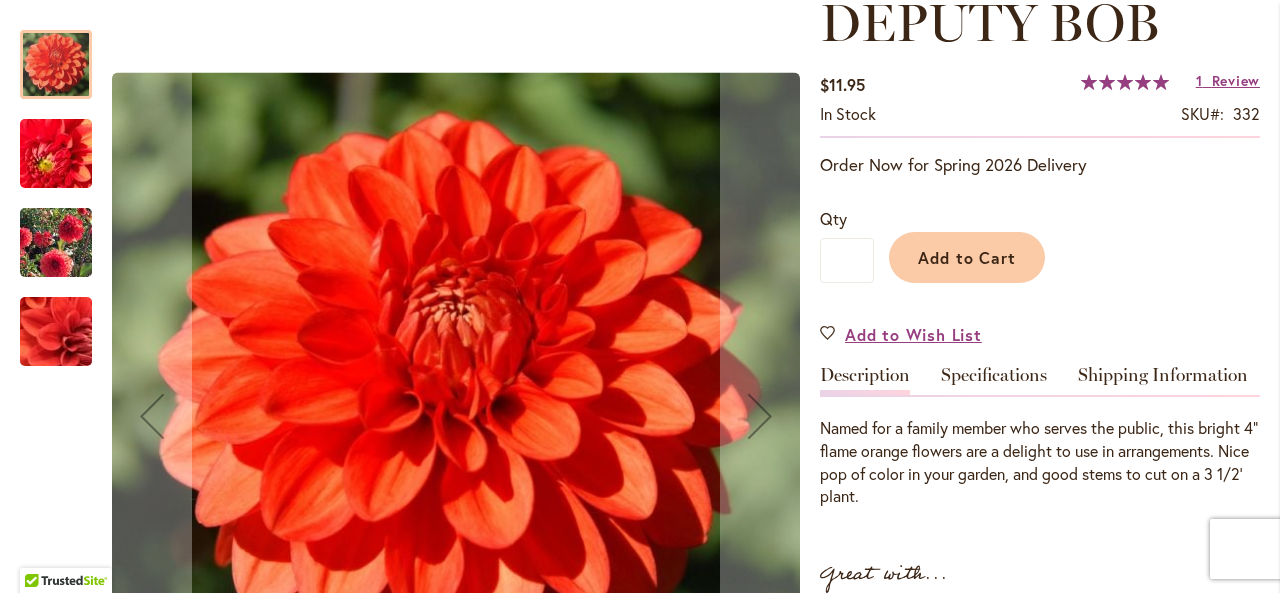 type on "**********" 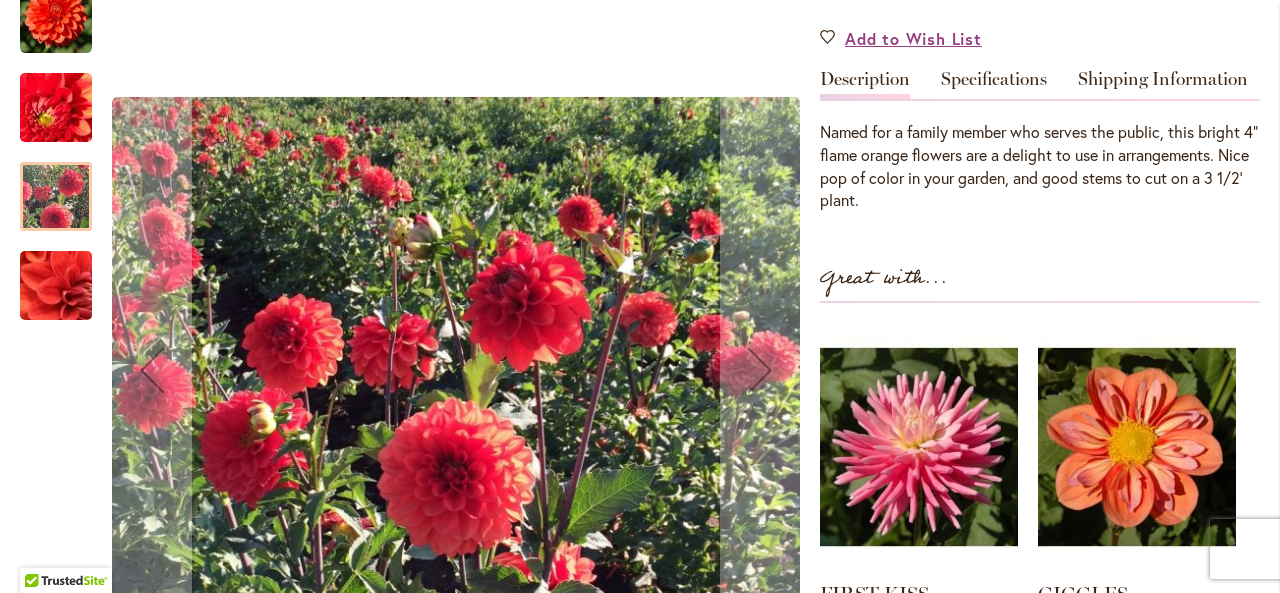 scroll, scrollTop: 600, scrollLeft: 0, axis: vertical 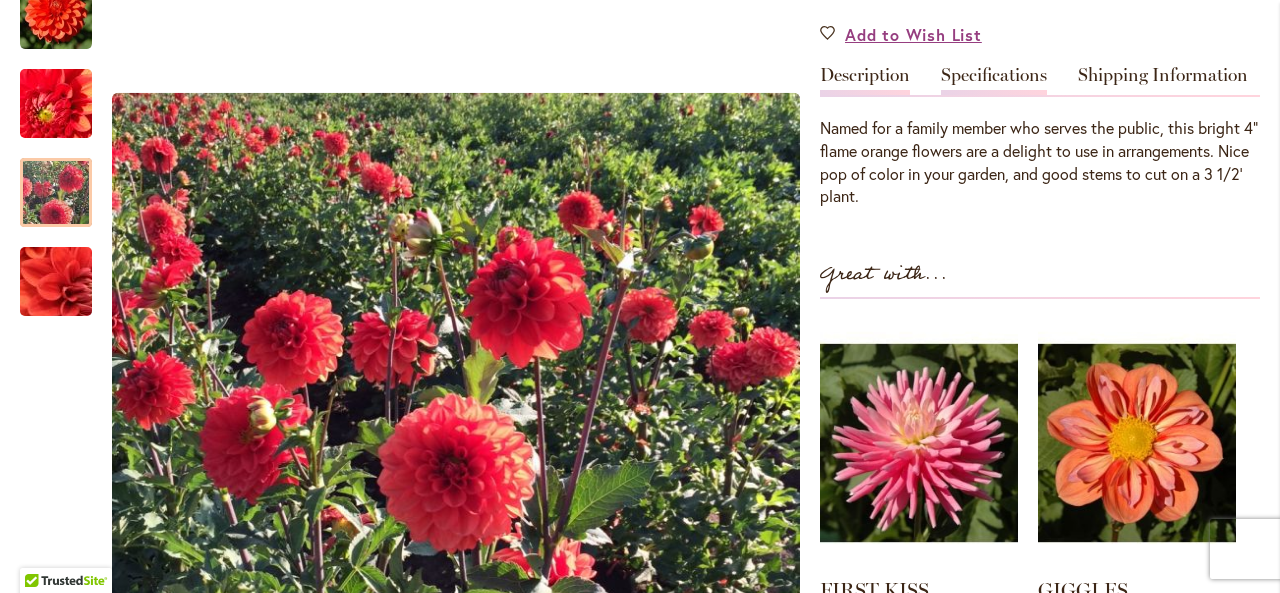 click on "Specifications" at bounding box center (994, 80) 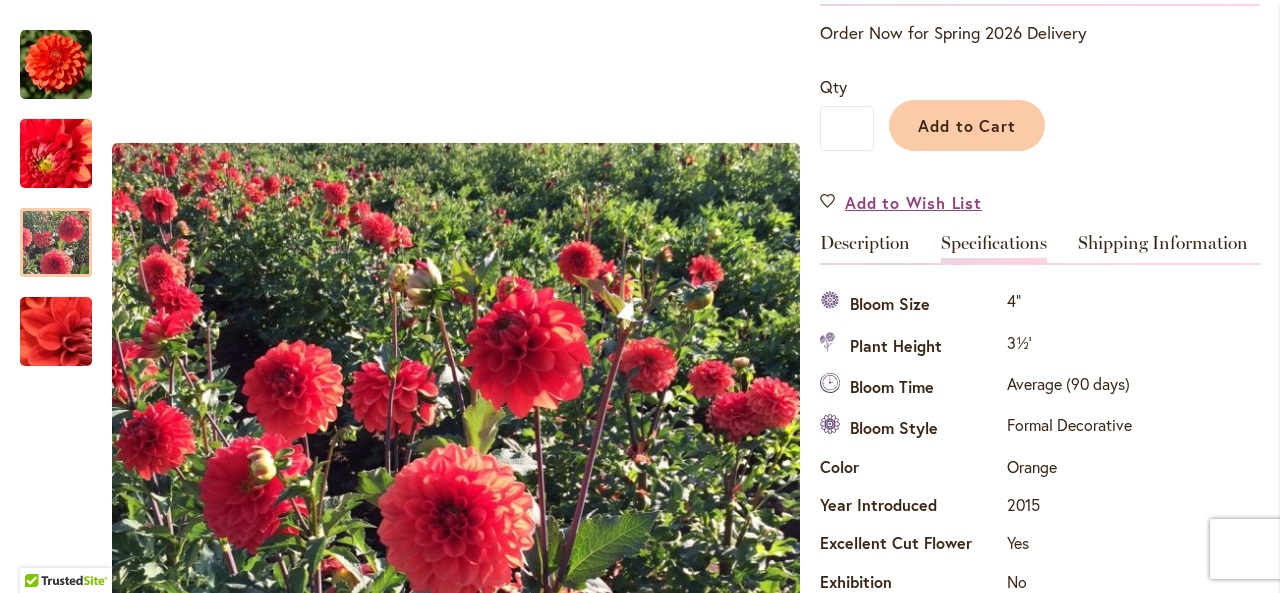 scroll, scrollTop: 300, scrollLeft: 0, axis: vertical 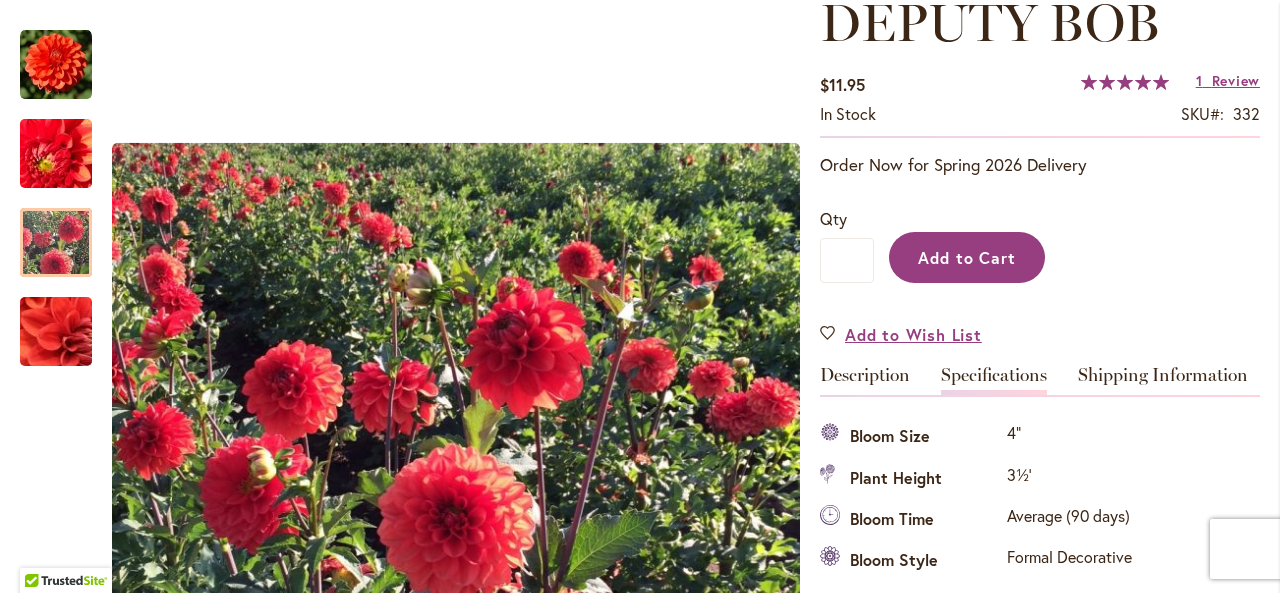 click on "Add to Cart" at bounding box center (967, 257) 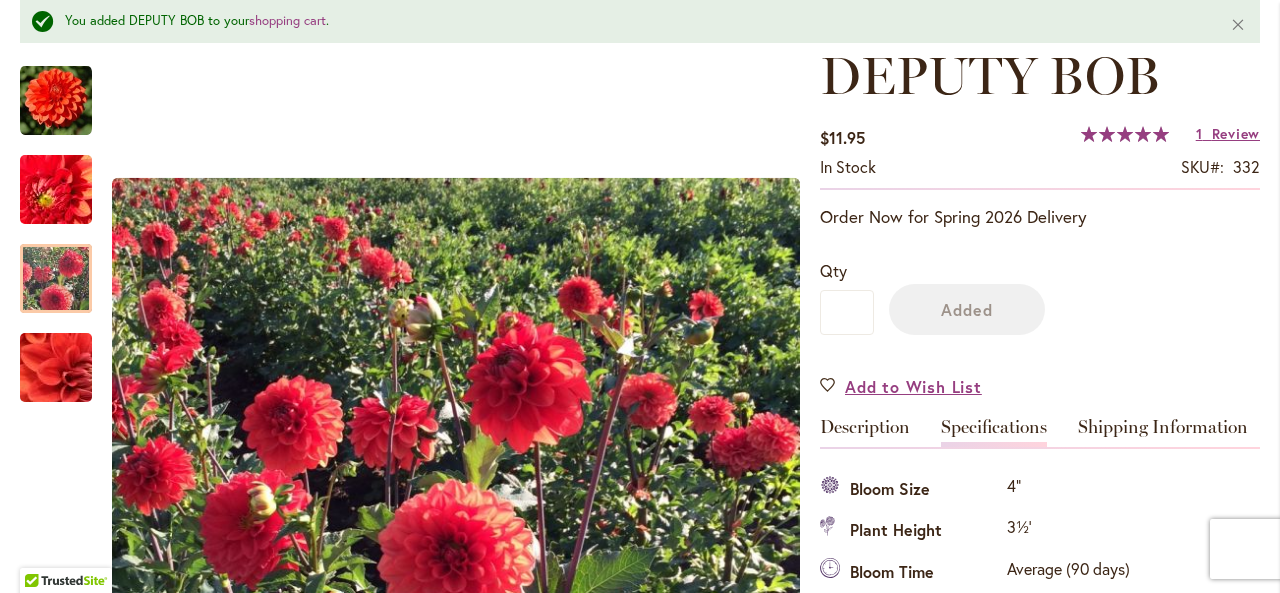 scroll, scrollTop: 352, scrollLeft: 0, axis: vertical 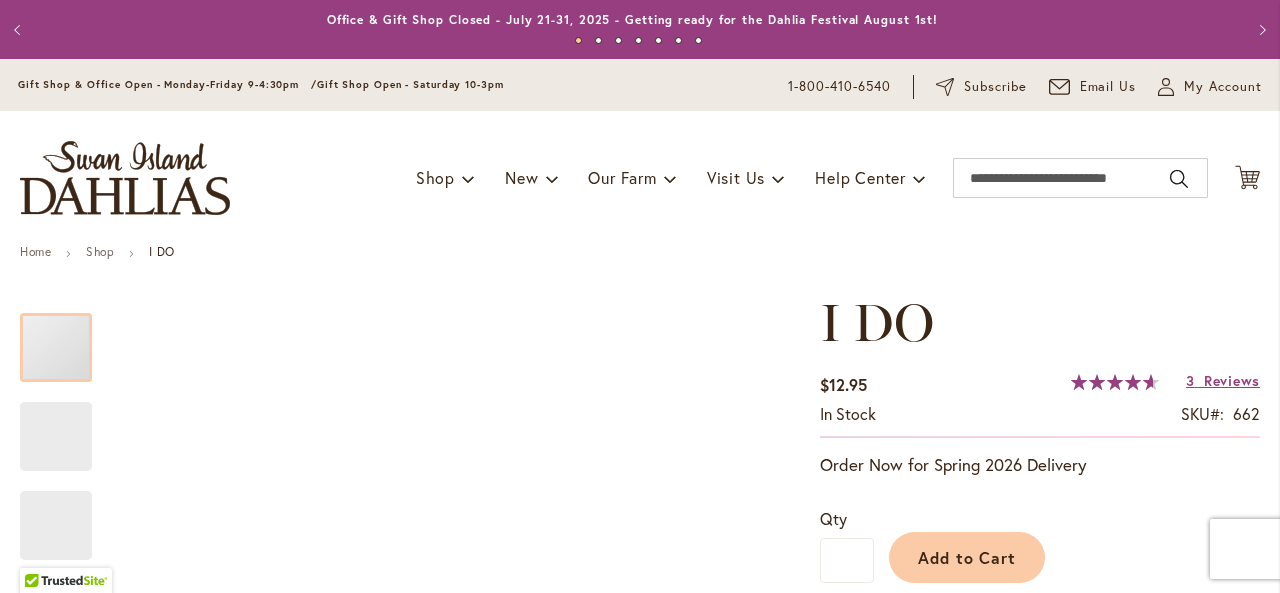 type on "*****" 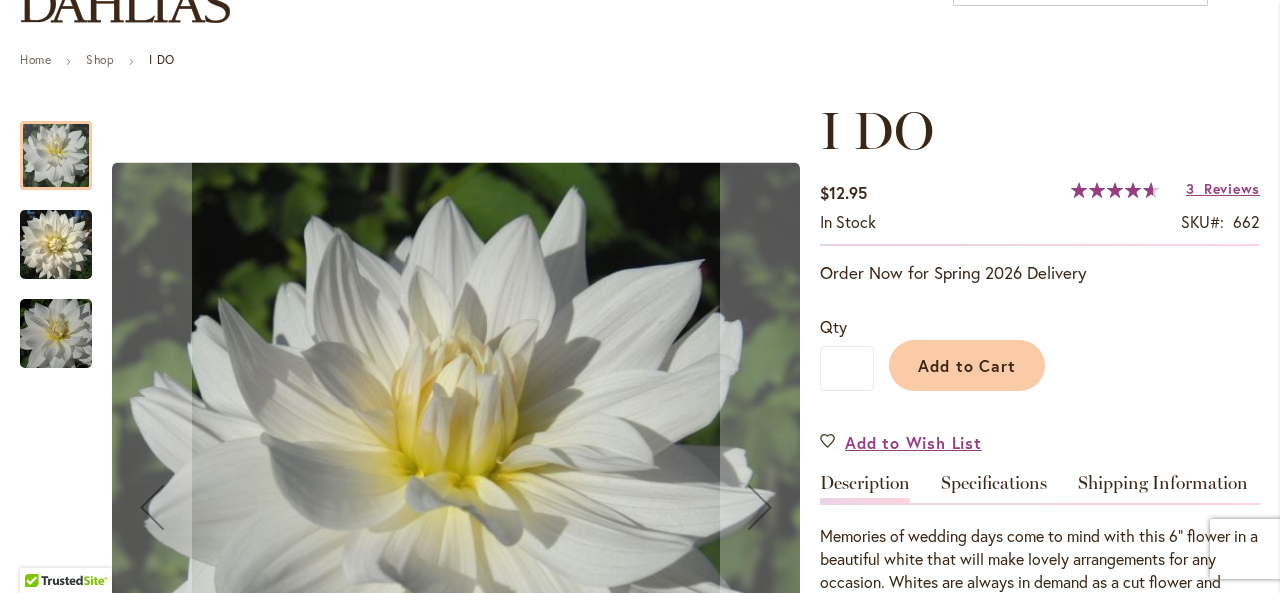 scroll, scrollTop: 200, scrollLeft: 0, axis: vertical 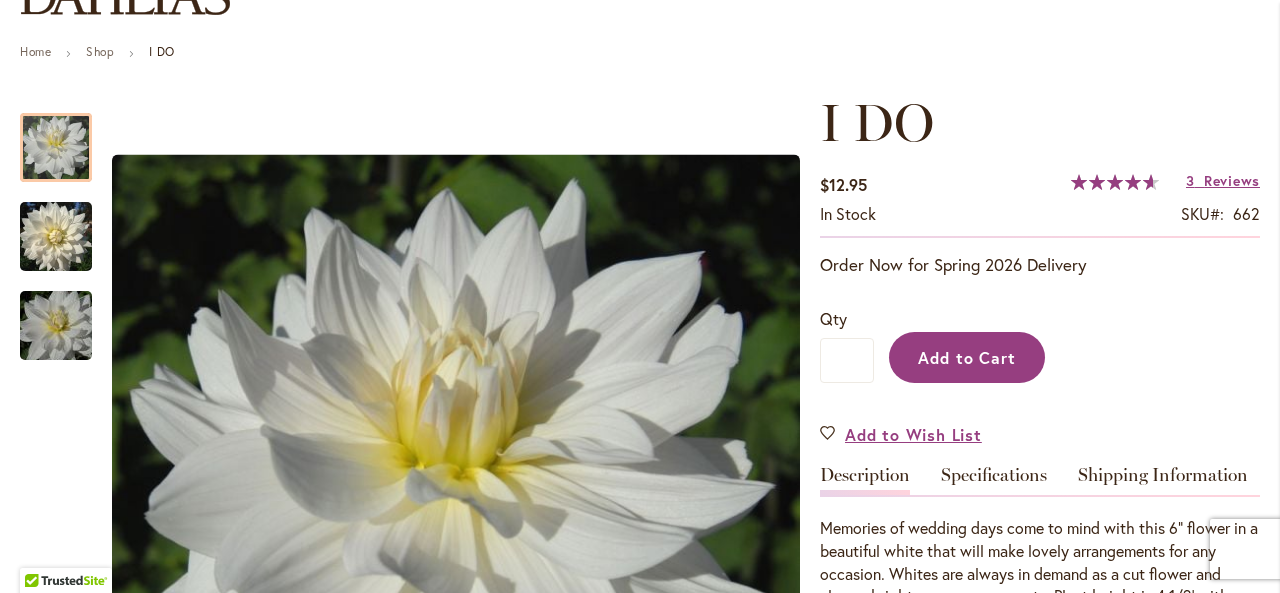 type on "**********" 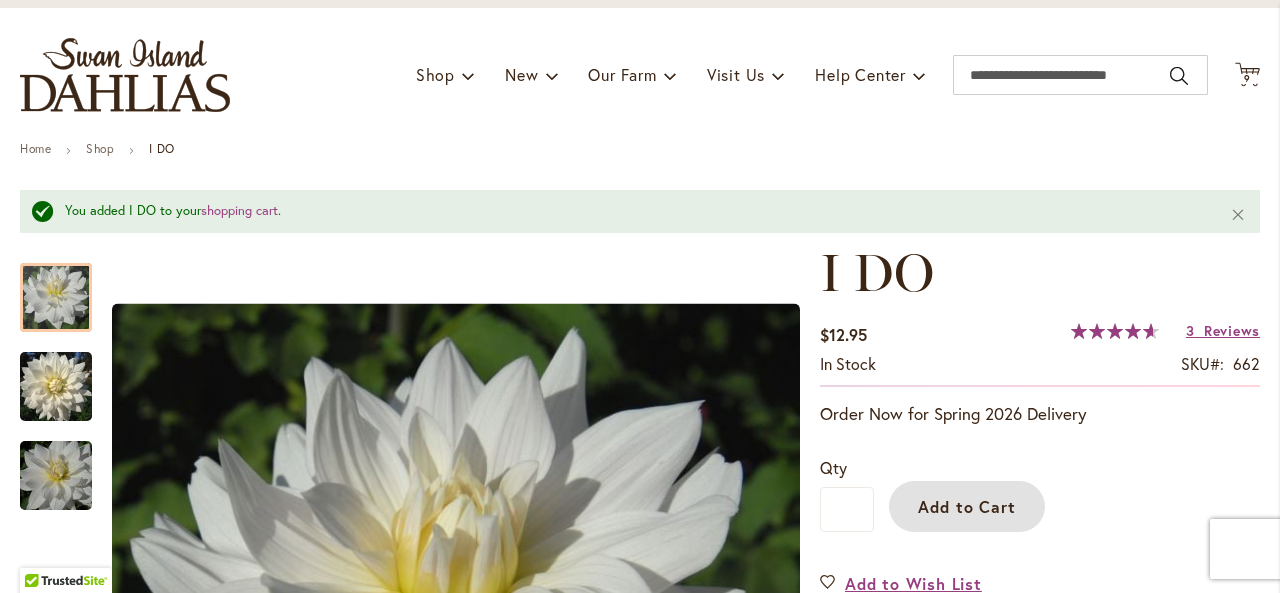 scroll, scrollTop: 0, scrollLeft: 0, axis: both 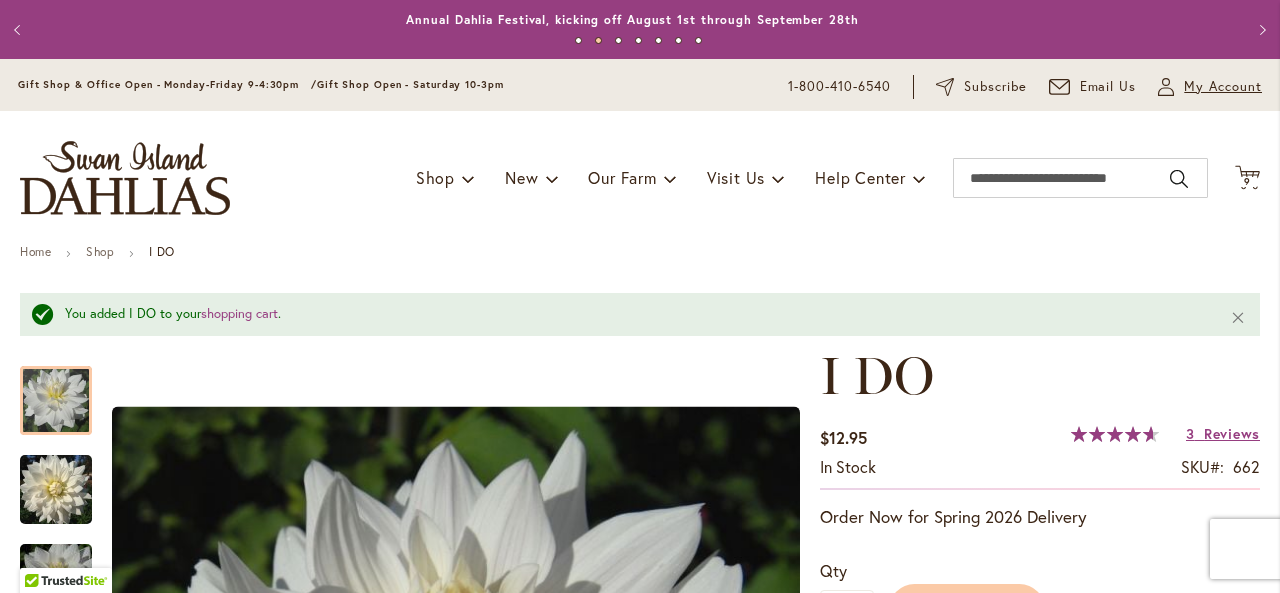 click on "My Account" at bounding box center [1223, 87] 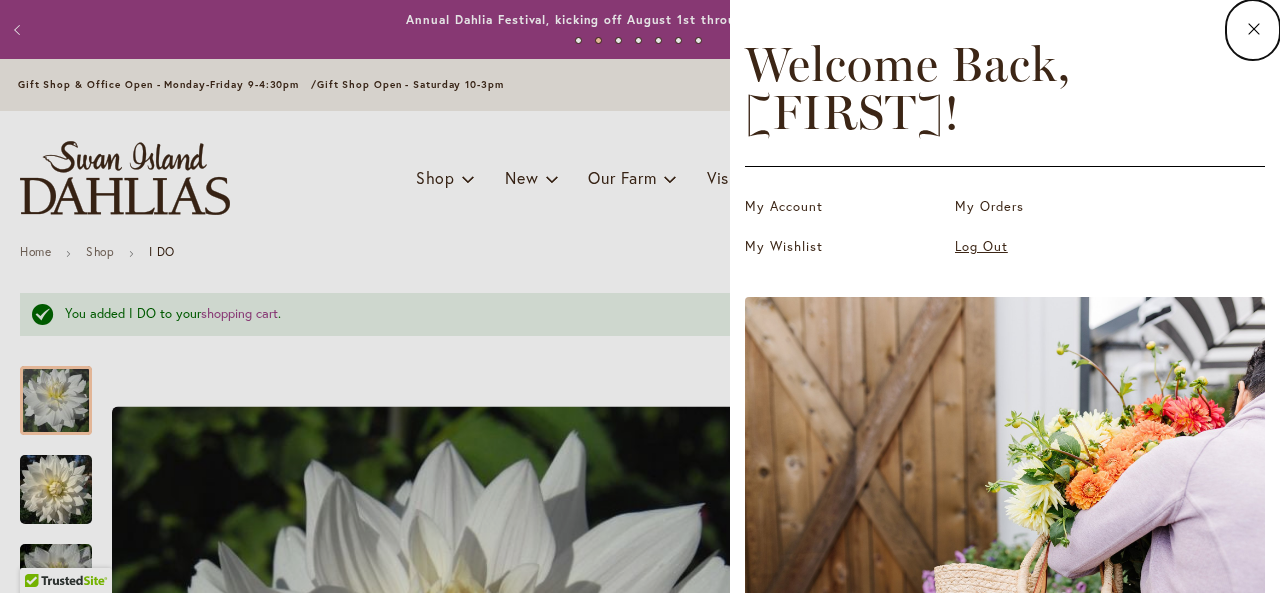 click on "Log Out" at bounding box center (1055, 247) 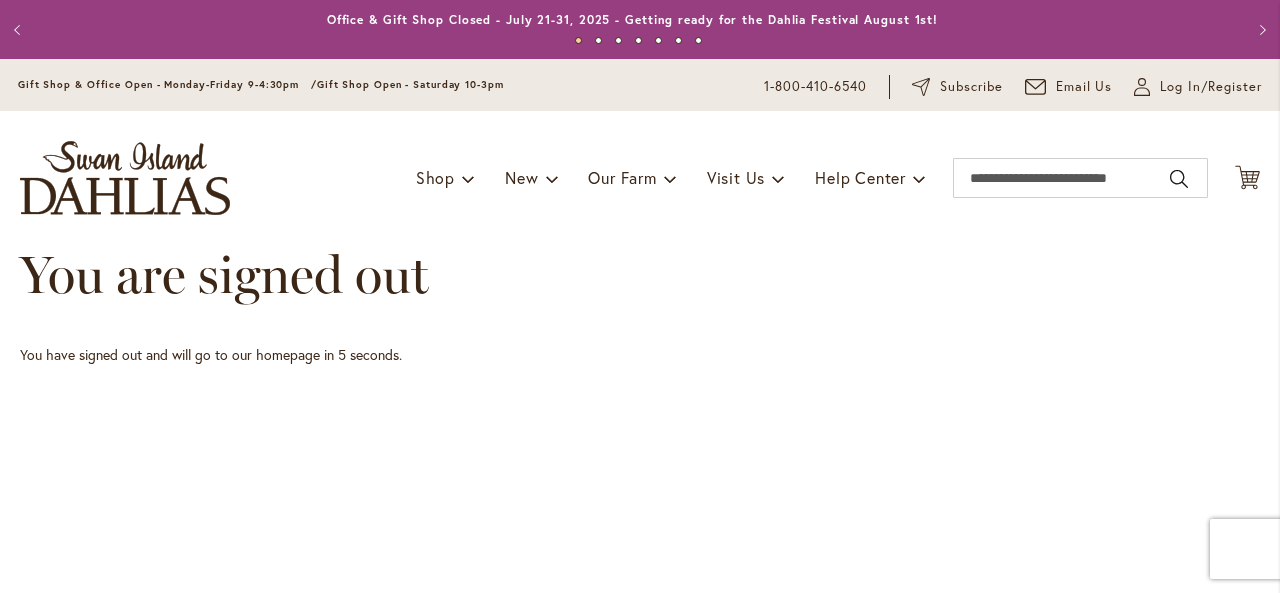 scroll, scrollTop: 0, scrollLeft: 0, axis: both 